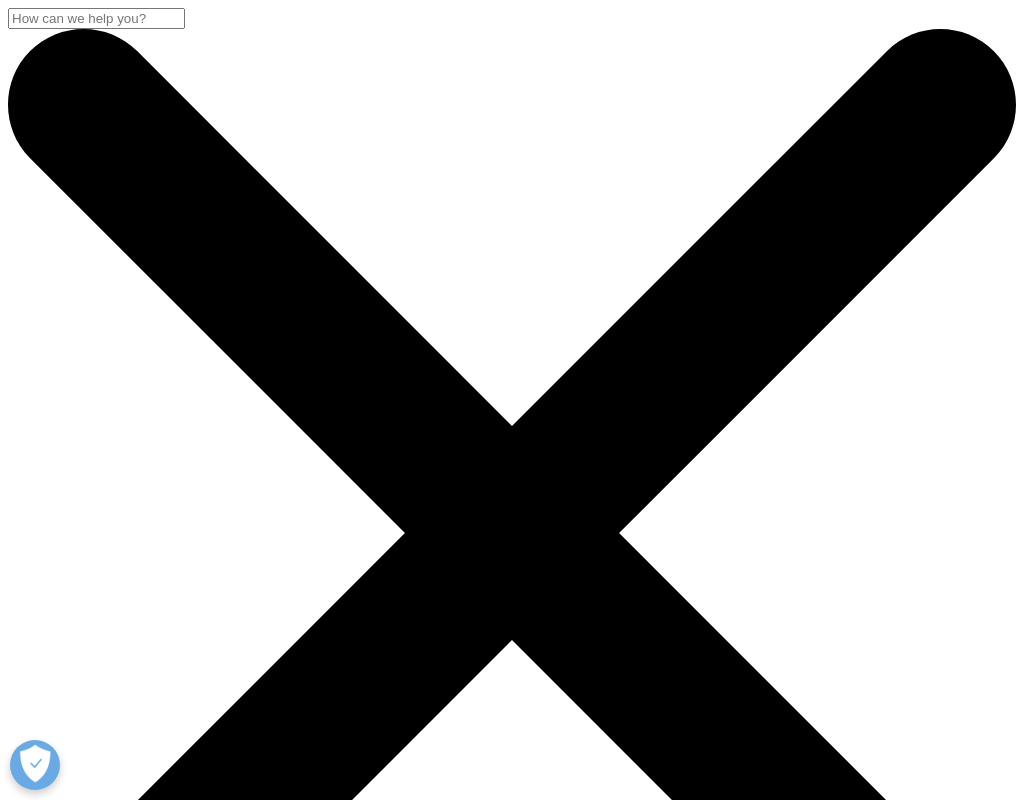 scroll, scrollTop: 0, scrollLeft: 0, axis: both 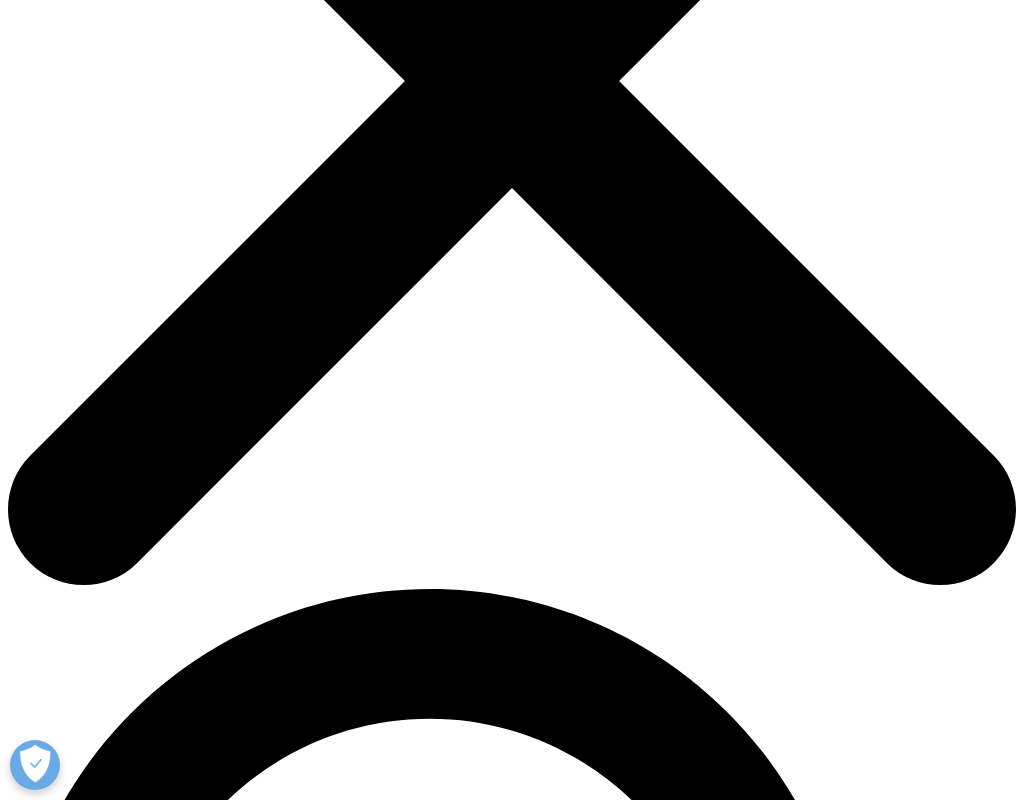 click on "Changing the equation for early clinical development" at bounding box center [512, 19535] 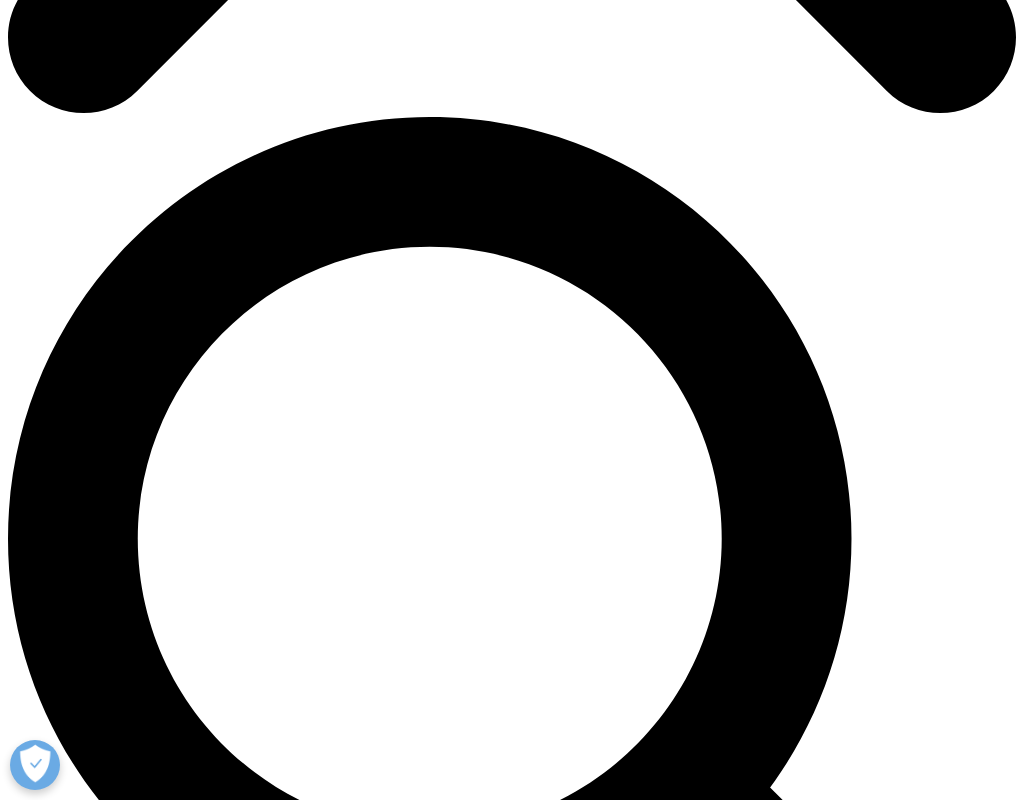 scroll, scrollTop: 459, scrollLeft: 0, axis: vertical 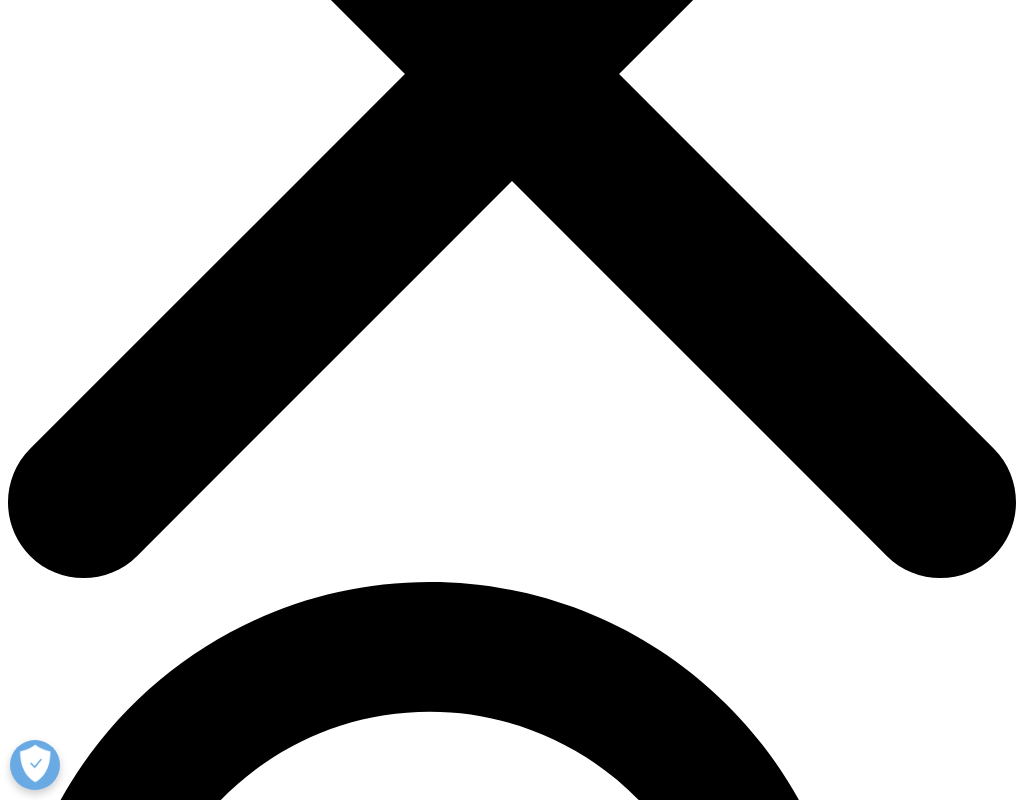 click on "Changing the equation for early clinical development" at bounding box center (512, 20234) 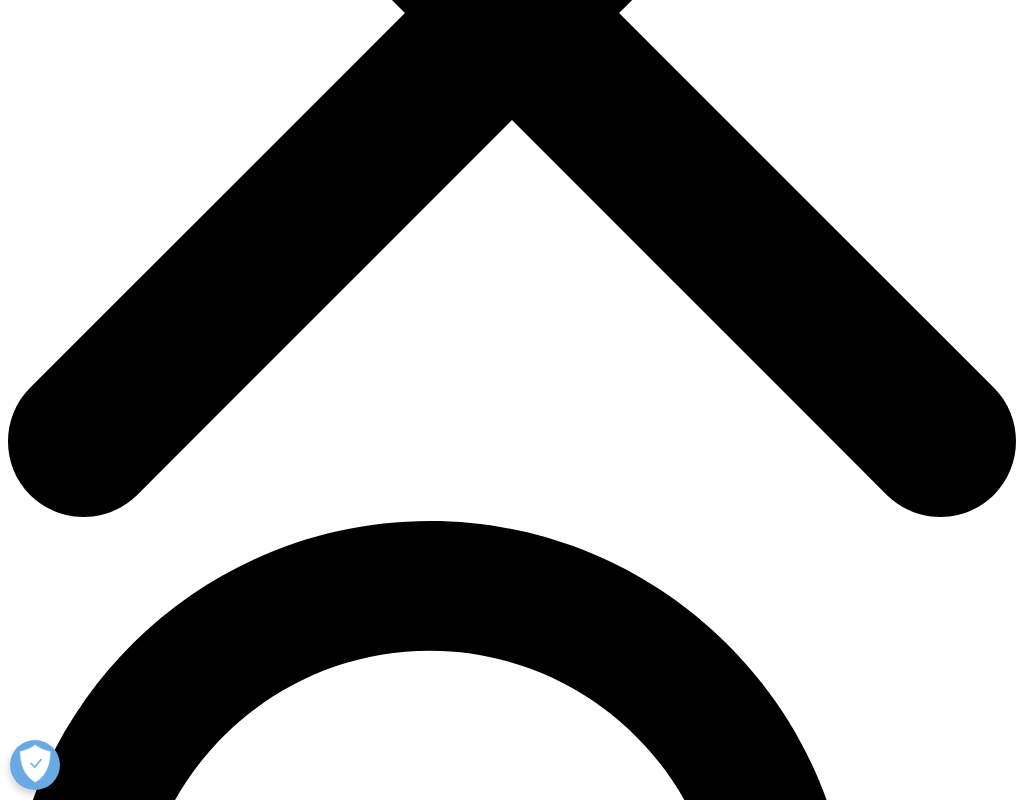 click on "By using a network of highly specialized sites who perform early phase trials, IQVIA gives you the flexibility to find and focus on geographies, sites and methods best suited to your specific study. It's an approach that lets you continue to drive scientific breakthroughs and control costs, without compromising on efficiency or quality." at bounding box center [512, 20229] 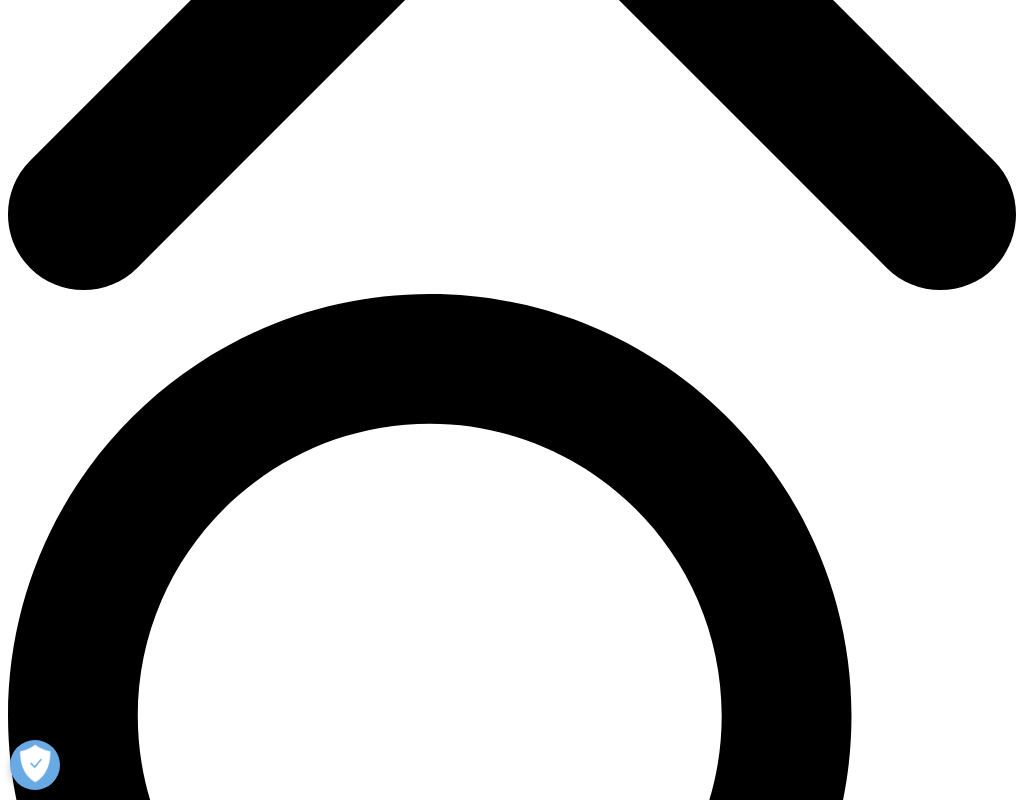 scroll, scrollTop: 667, scrollLeft: 0, axis: vertical 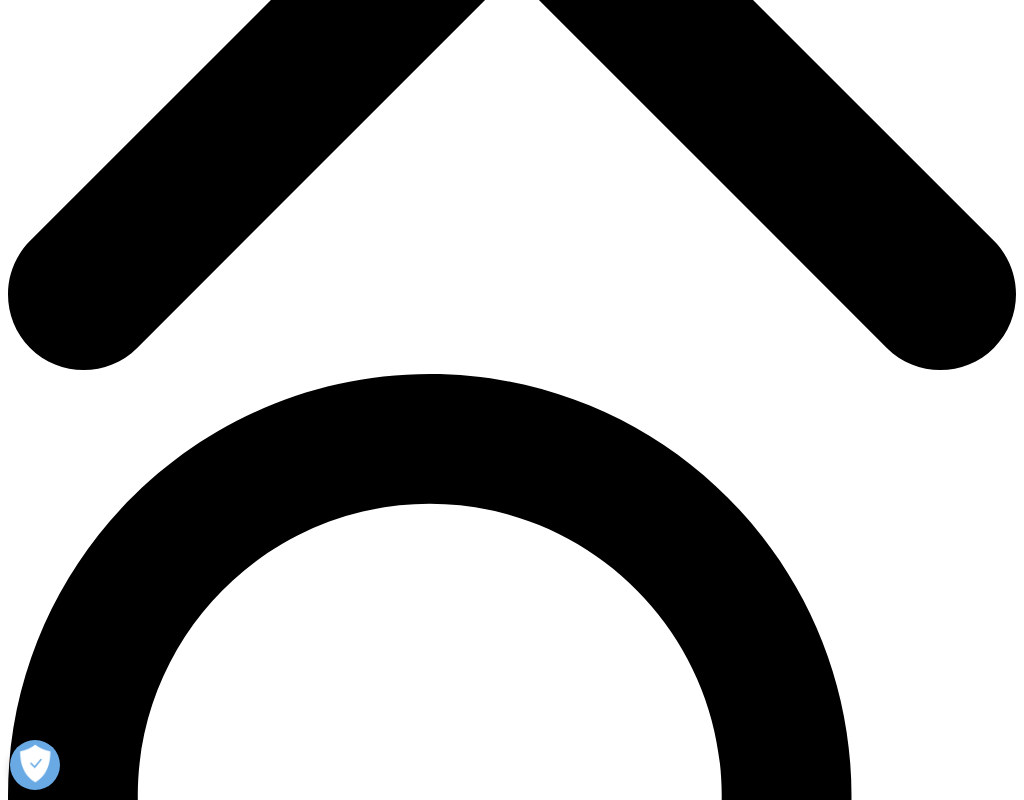 click on "By using a network of highly specialized sites who perform early phase trials, IQVIA gives you the flexibility to find and focus on geographies, sites and methods best suited to your specific study. It's an approach that lets you continue to drive scientific breakthroughs and control costs, without compromising on efficiency or quality." at bounding box center (512, 20082) 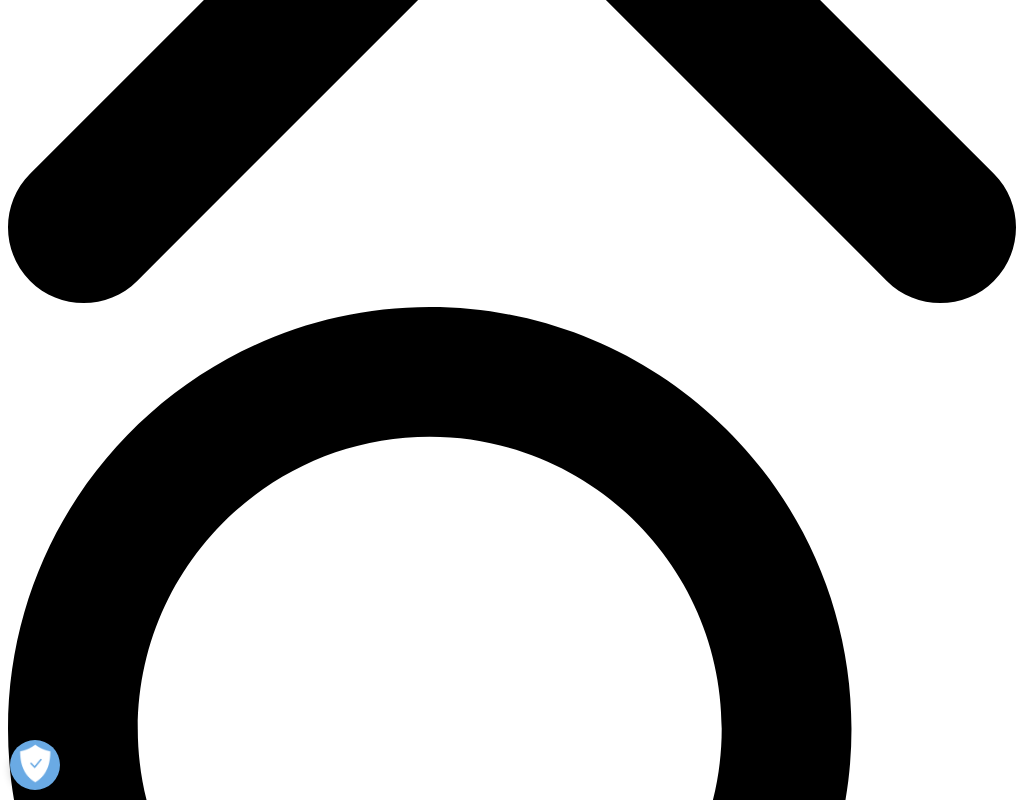 scroll, scrollTop: 801, scrollLeft: 0, axis: vertical 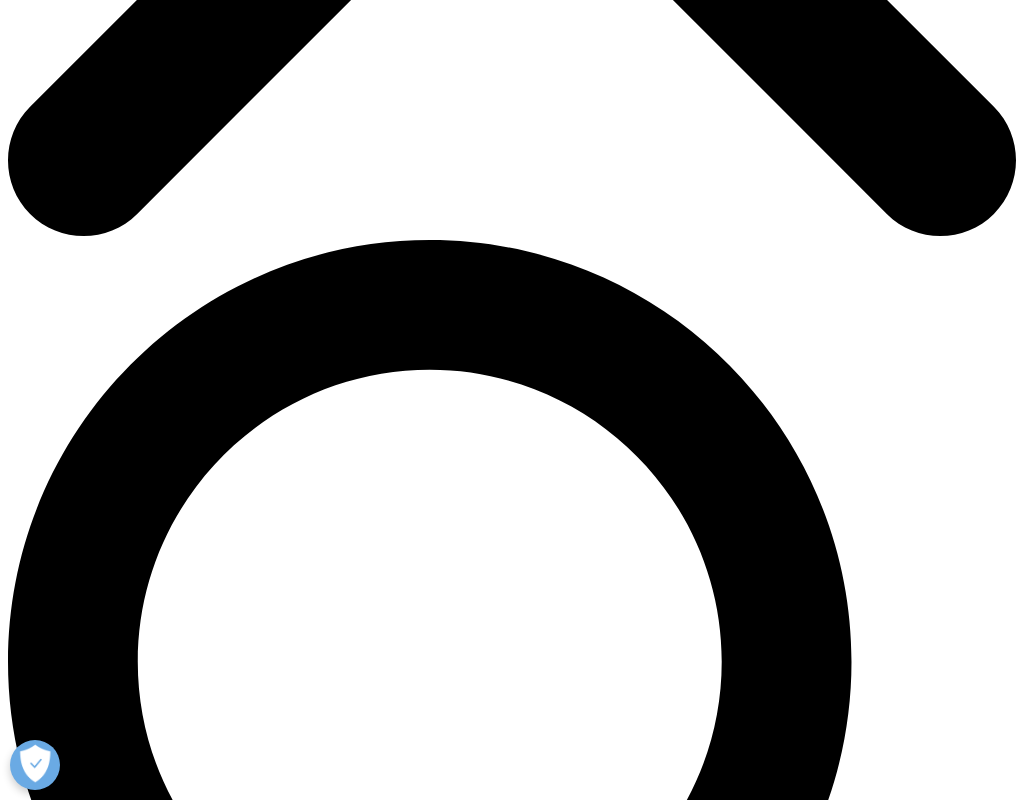 click on "All IQVIA network sites receive a Quality Assurance (QA) Audit and Medical Safety Assessment against ethical, regulatory, medical and quality standards. The assessment also guides early phase clinical trial designs and types of drug candidates that can be investigated at each site. In addition to ensuring rigorous safety and quality standards, the IQVIA network also gives you important operational advantages. It’s a choice that lets you" at bounding box center (512, 20062) 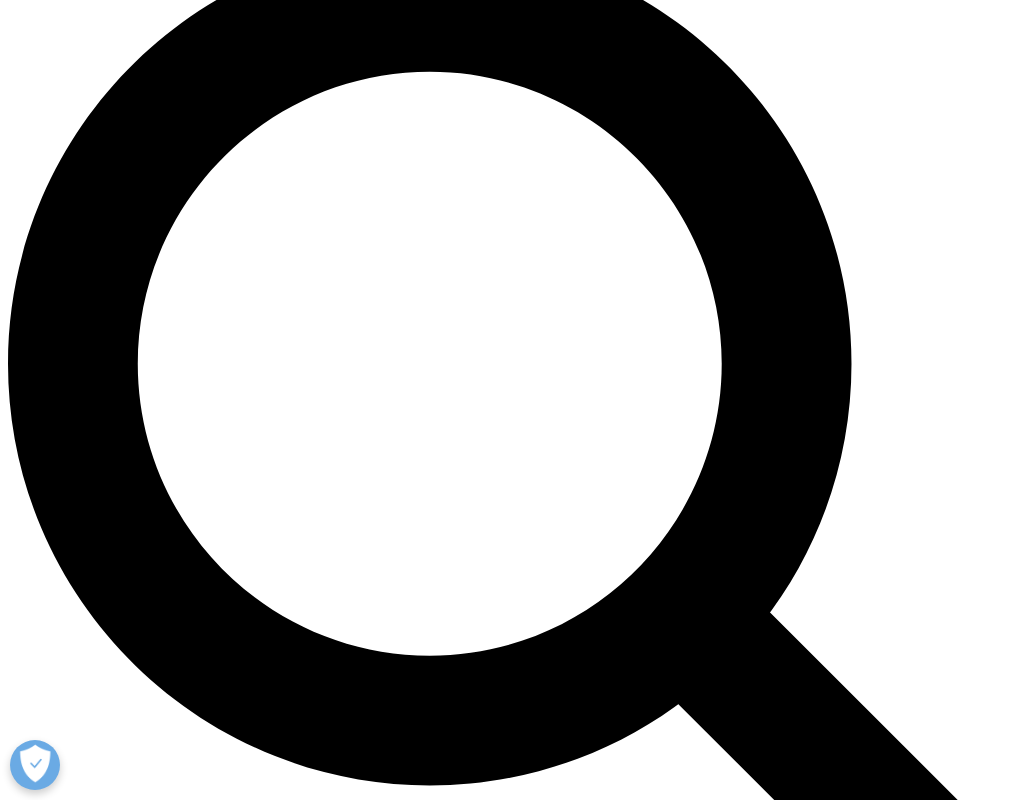 scroll, scrollTop: 1103, scrollLeft: 0, axis: vertical 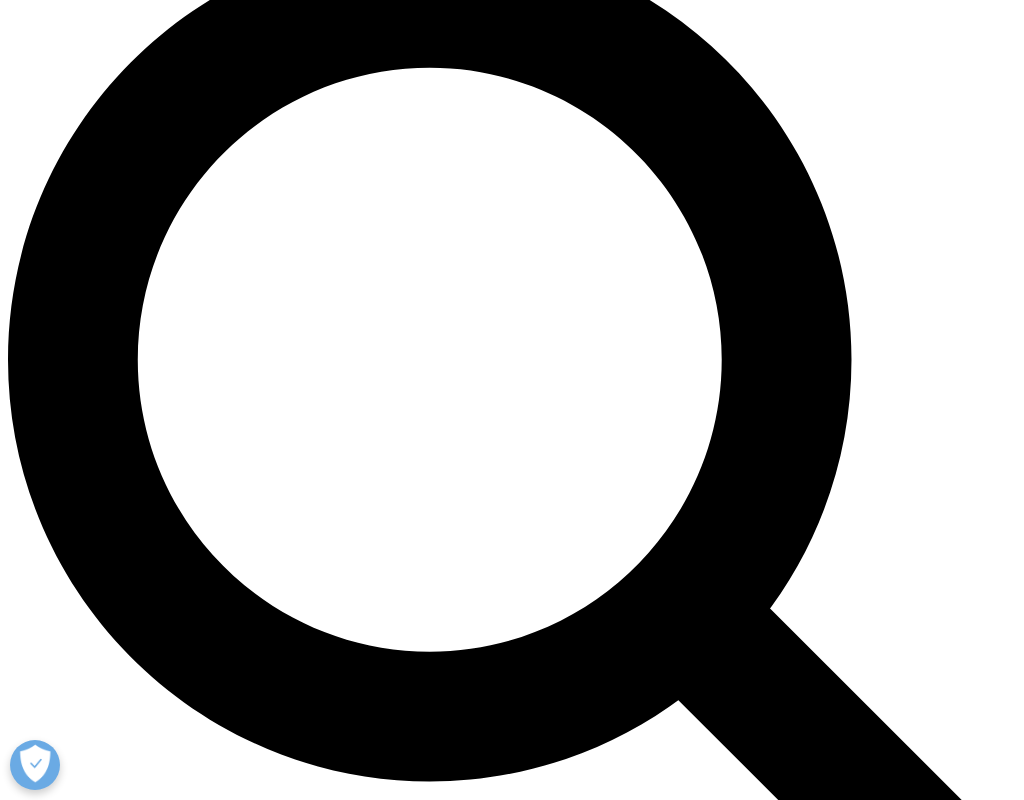 click on "All IQVIA network sites receive a Quality Assurance (QA) Audit and Medical Safety Assessment against ethical, regulatory, medical and quality standards. The assessment also guides early phase clinical trial designs and types of drug candidates that can be investigated at each site. In addition to ensuring rigorous safety and quality standards, the IQVIA network also gives you important operational advantages. It’s a choice that lets you" at bounding box center [512, 19760] 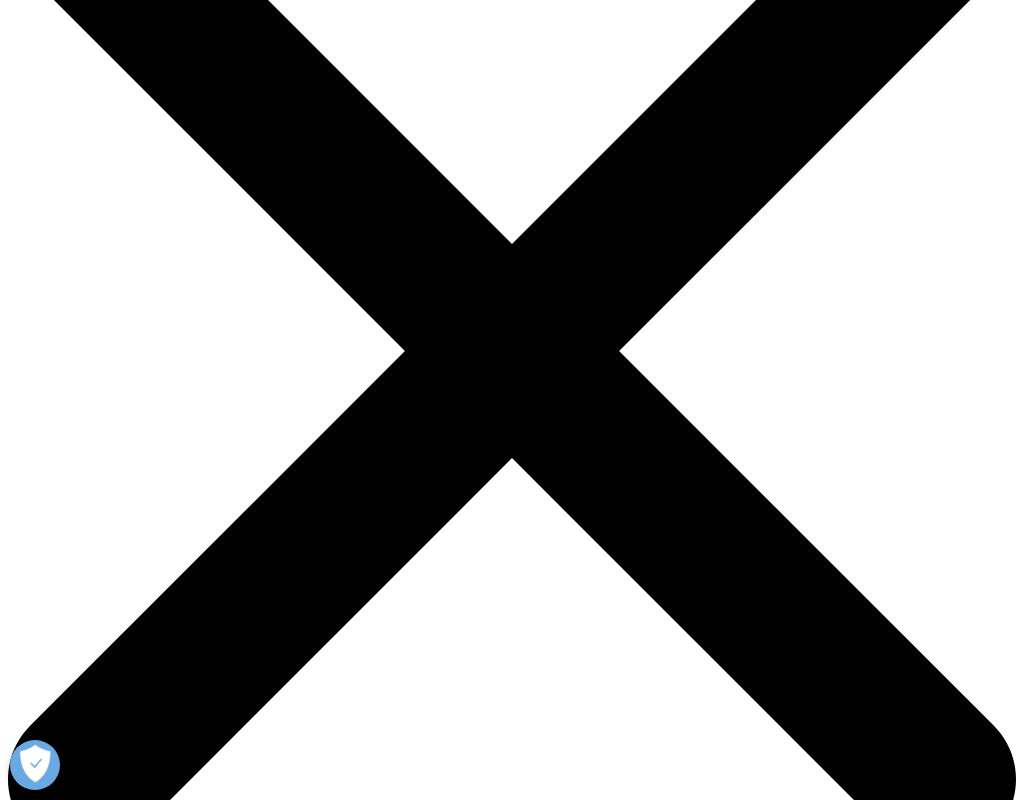 scroll, scrollTop: 579, scrollLeft: 0, axis: vertical 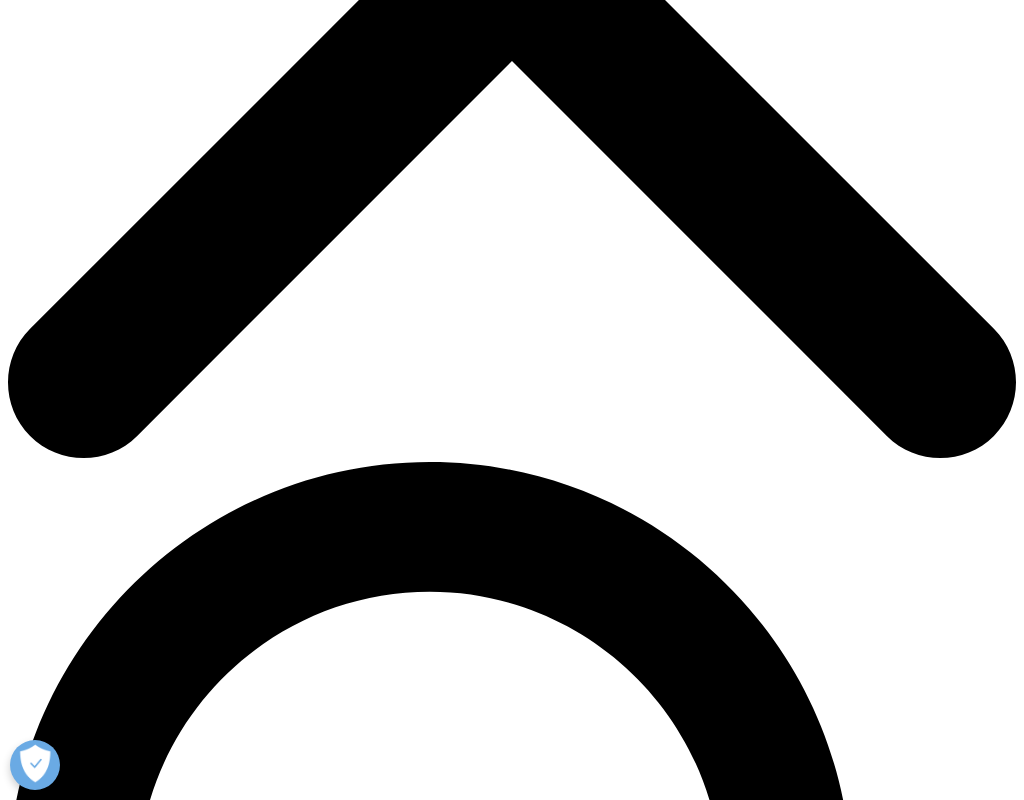 click on "Changing the equation for early clinical development" at bounding box center [512, 20114] 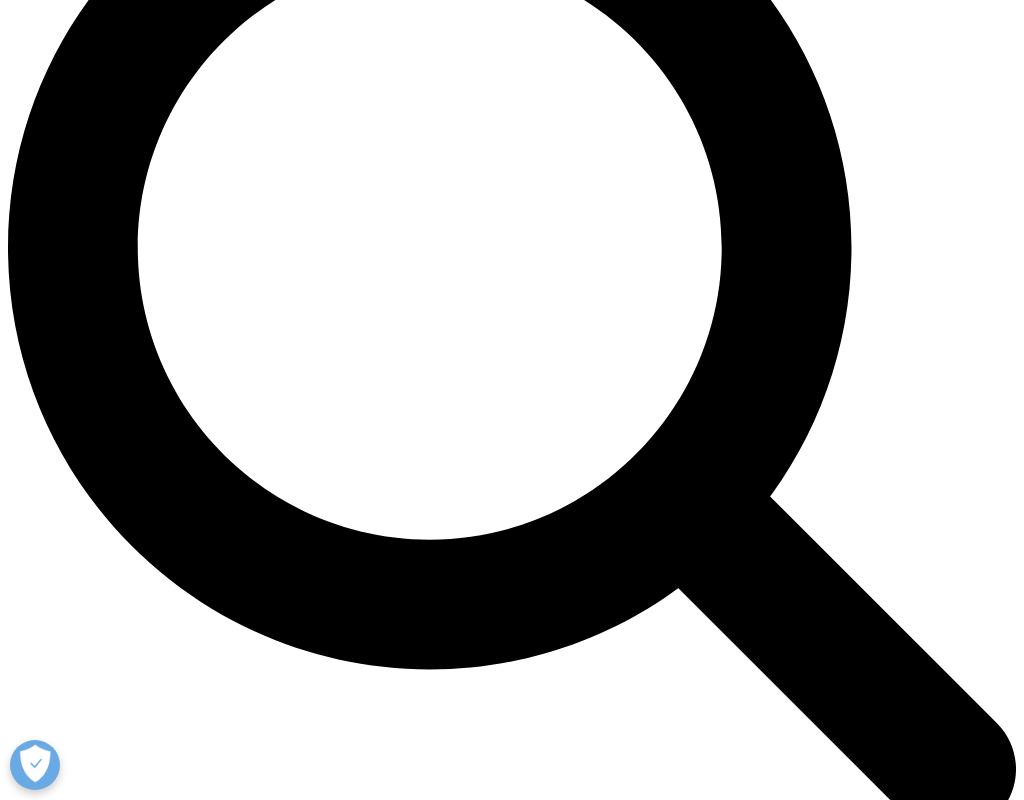 scroll, scrollTop: 824, scrollLeft: 0, axis: vertical 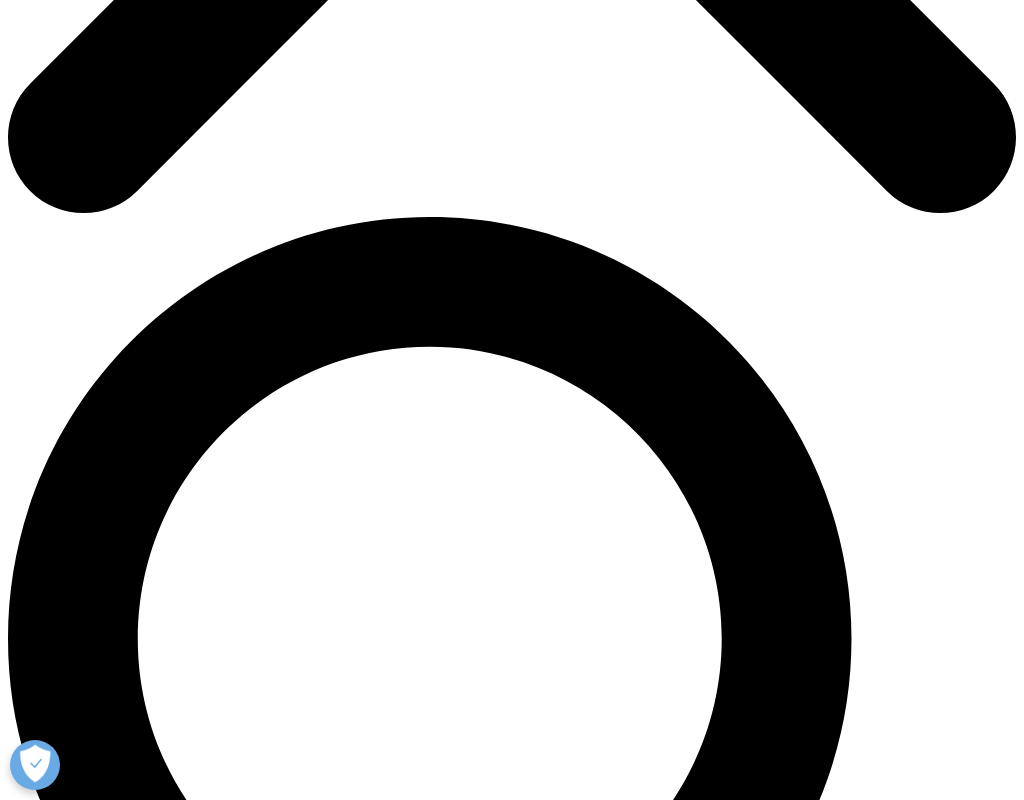 click on "All IQVIA network sites receive a Quality Assurance (QA) Audit and Medical Safety Assessment against ethical, regulatory, medical and quality standards. The assessment also guides early phase clinical trial designs and types of drug candidates that can be investigated at each site. In addition to ensuring rigorous safety and quality standards, the IQVIA network also gives you important operational advantages. It’s a choice that lets you" at bounding box center (512, 20039) 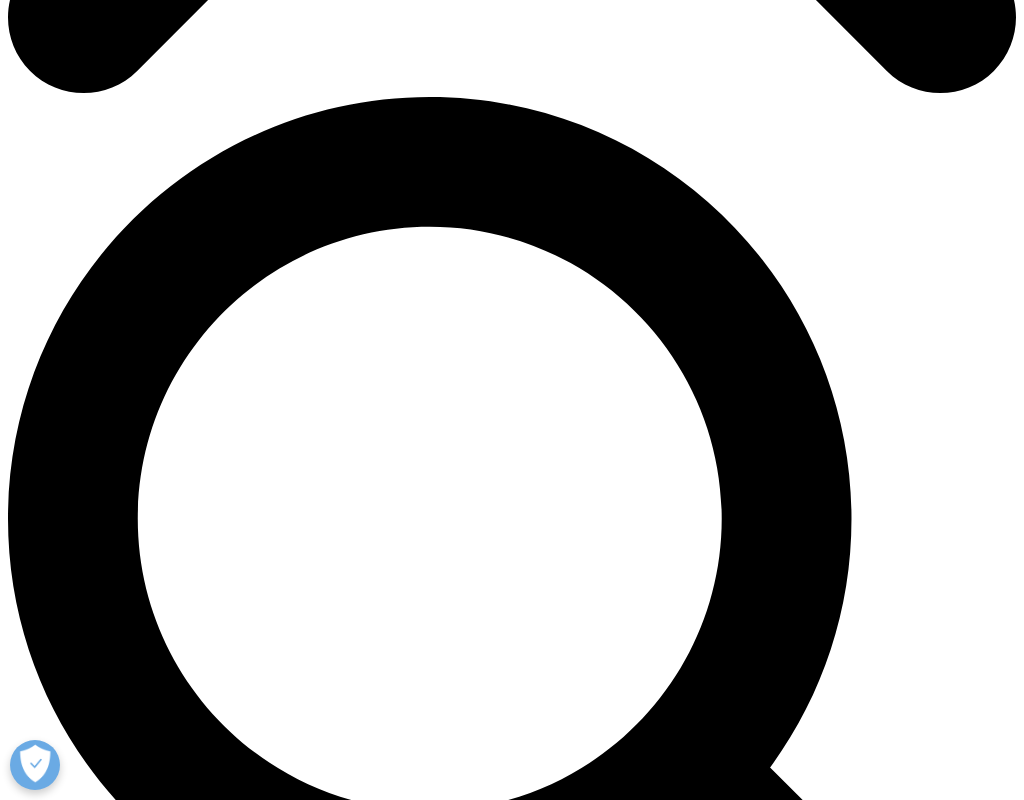 scroll, scrollTop: 984, scrollLeft: 0, axis: vertical 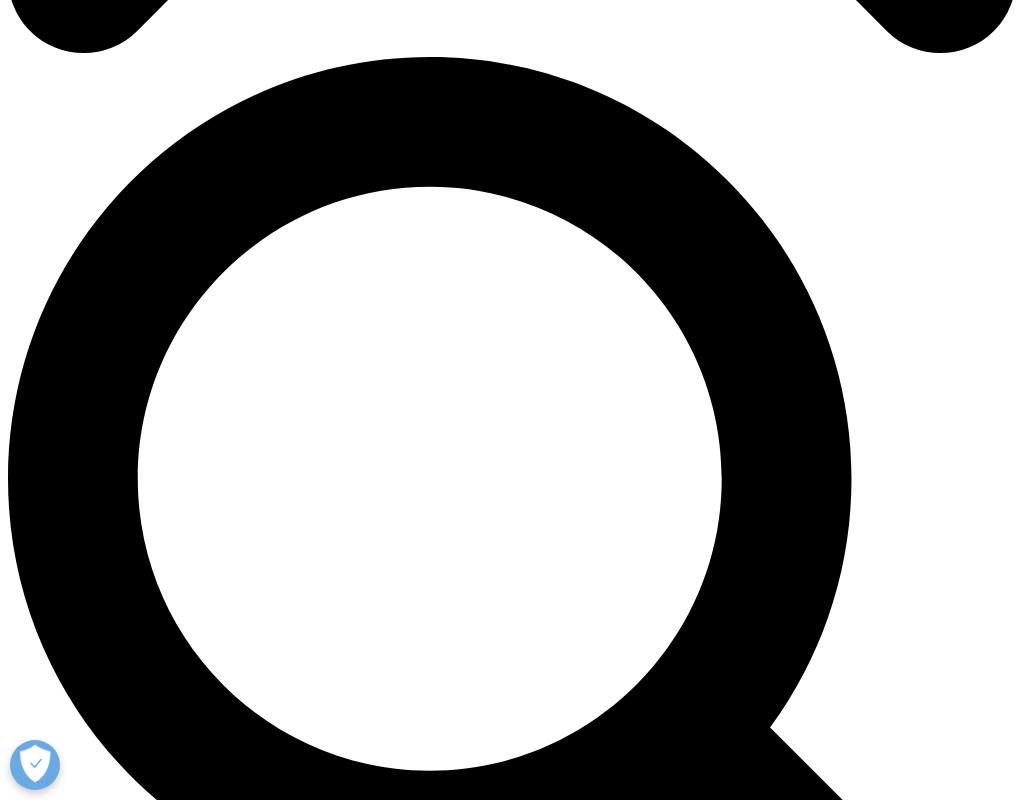 click on "The IQVIA global network
All IQVIA network sites receive a Quality Assurance (QA) Audit and Medical Safety Assessment against ethical, regulatory, medical and quality standards. The assessment also guides early phase clinical trial designs and types of drug candidates that can be investigated at each site. In addition to ensuring rigorous safety and quality standards, the IQVIA network also gives you important operational advantages. It’s a choice that lets you
Work with one dedicated partner – no need for multiple vendors
Target diverse populations and geographies
Execute healthy volunteer, patient, or hybrid first-in-human and proof-of-concept studies
Access IQVIA's expertise, including our Therapeutic Centers of Excellence for oncology and neurology
Outsource management of site negotiations and contracts" at bounding box center [512, 19911] 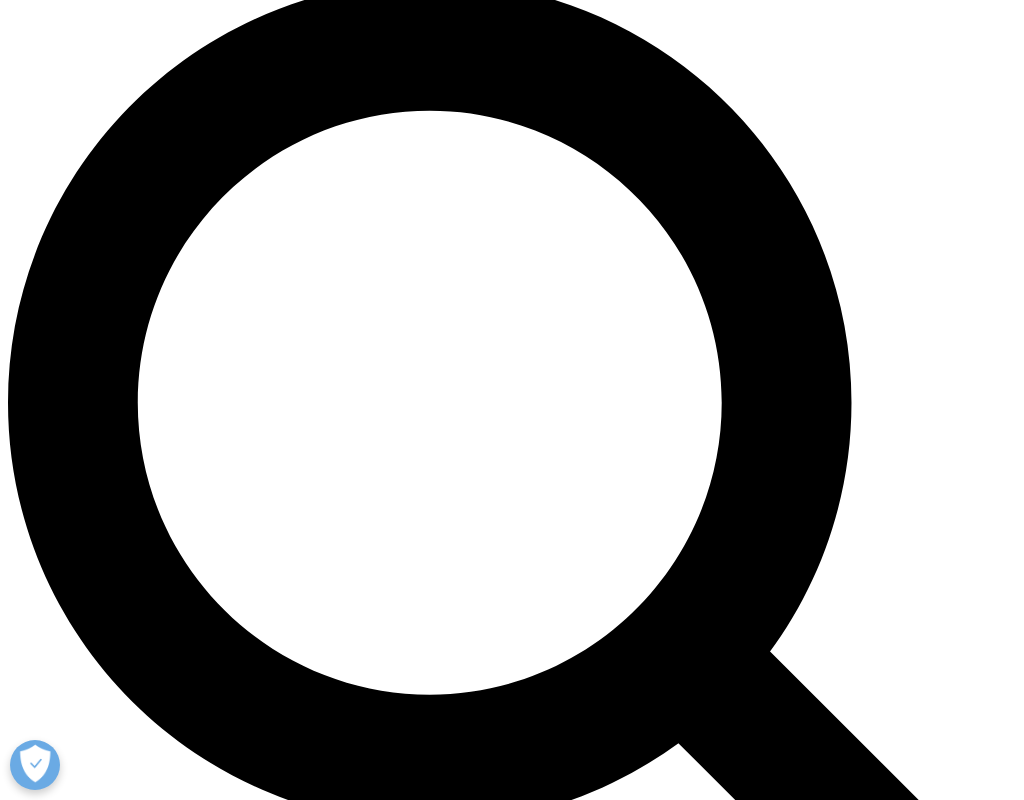 scroll, scrollTop: 1064, scrollLeft: 0, axis: vertical 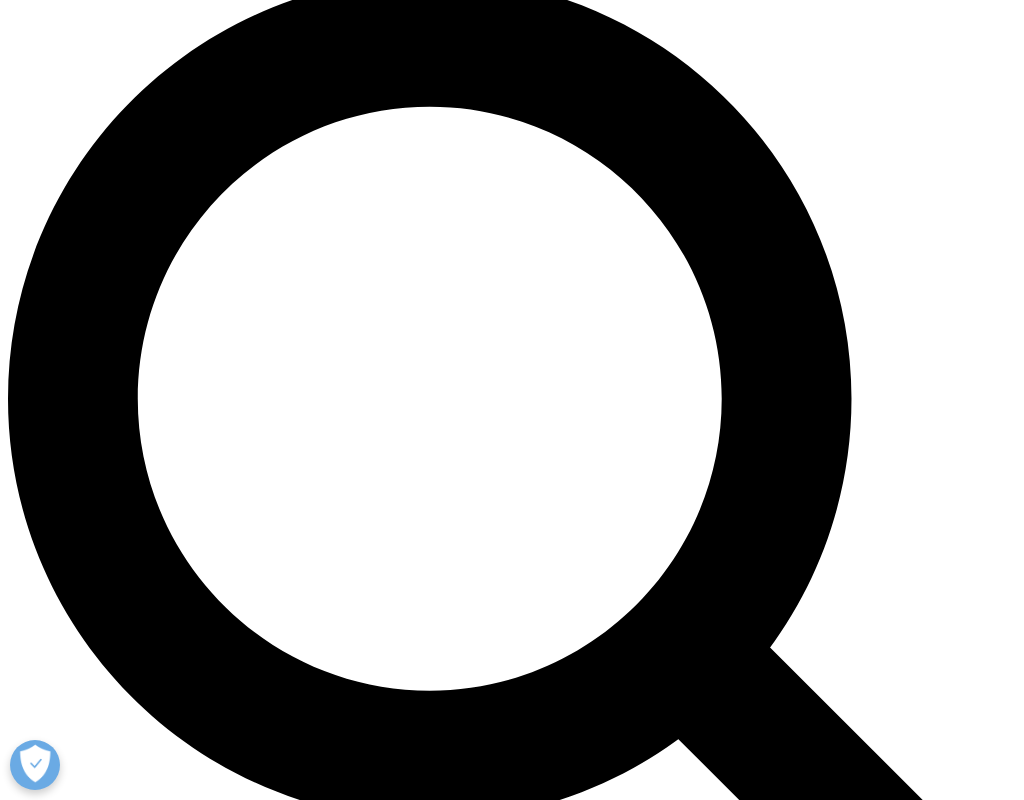 click on "All IQVIA network sites receive a Quality Assurance (QA) Audit and Medical Safety Assessment against ethical, regulatory, medical and quality standards. The assessment also guides early phase clinical trial designs and types of drug candidates that can be investigated at each site. In addition to ensuring rigorous safety and quality standards, the IQVIA network also gives you important operational advantages. It’s a choice that lets you" at bounding box center [512, 19799] 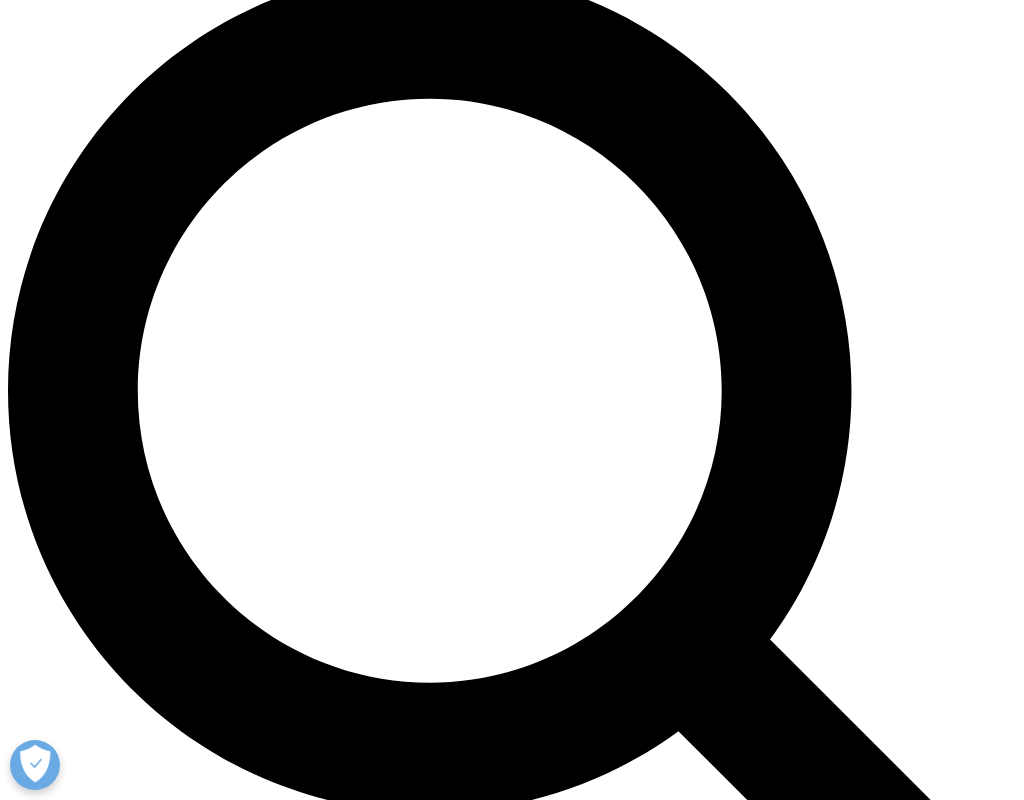 scroll, scrollTop: 1076, scrollLeft: 0, axis: vertical 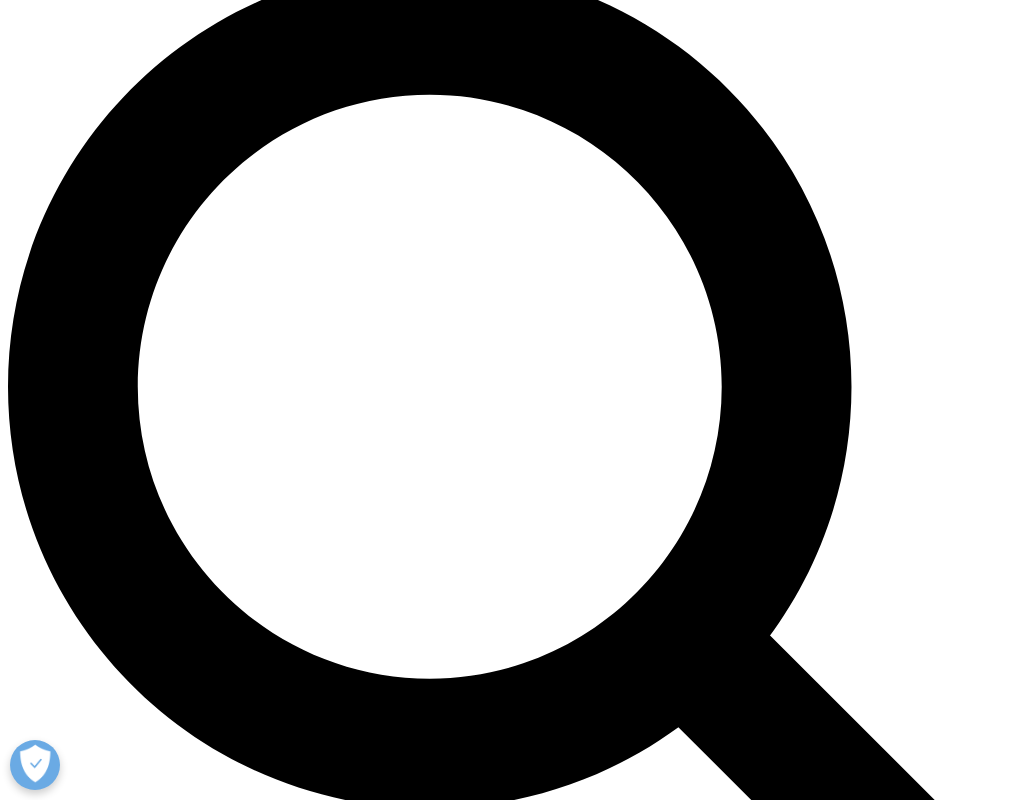 click on "The IQVIA global network
All IQVIA network sites receive a Quality Assurance (QA) Audit and Medical Safety Assessment against ethical, regulatory, medical and quality standards. The assessment also guides early phase clinical trial designs and types of drug candidates that can be investigated at each site. In addition to ensuring rigorous safety and quality standards, the IQVIA network also gives you important operational advantages. It’s a choice that lets you
Work with one dedicated partner – no need for multiple vendors
Target diverse populations and geographies
Execute healthy volunteer, patient, or hybrid first-in-human and proof-of-concept studies
Access IQVIA's expertise, including our Therapeutic Centers of Excellence for oncology and neurology
Outsource management of site negotiations and contracts" at bounding box center [512, 19819] 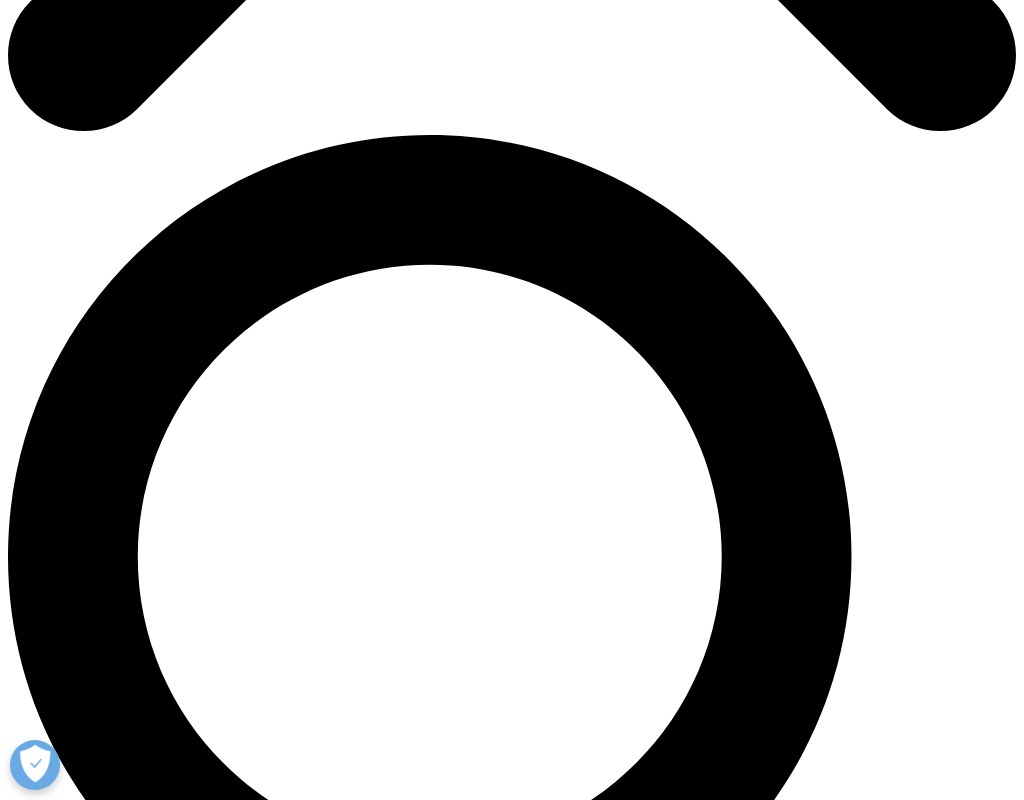 scroll, scrollTop: 979, scrollLeft: 0, axis: vertical 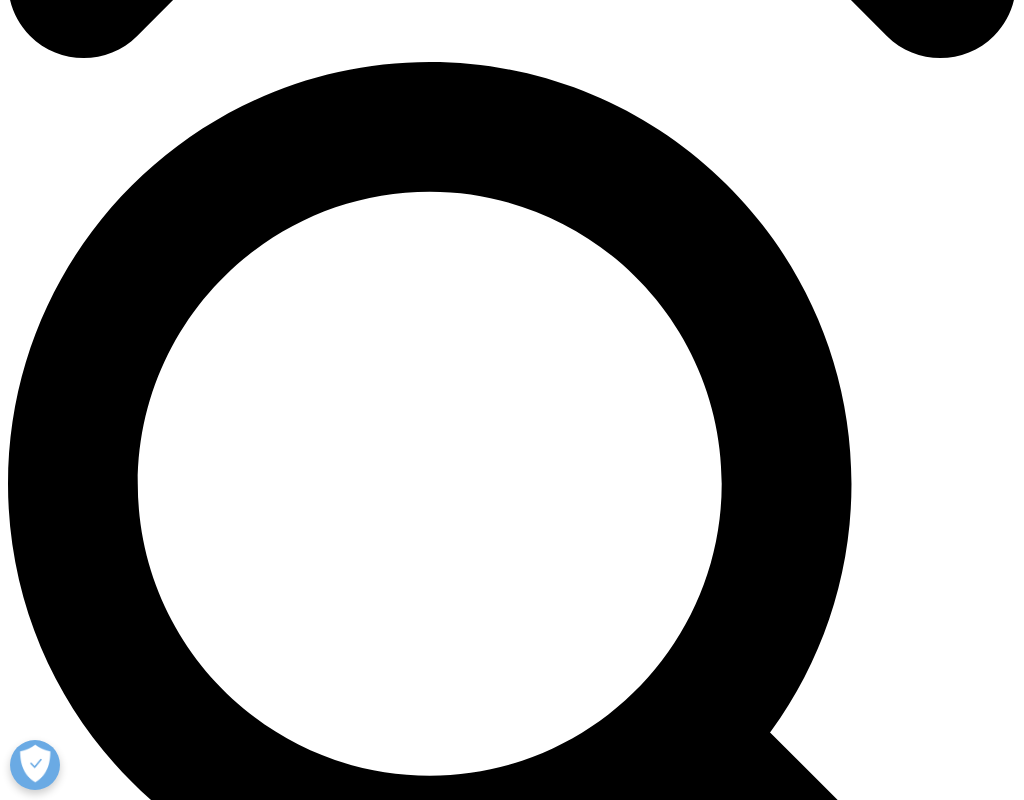 click on "All IQVIA network sites receive a Quality Assurance (QA) Audit and Medical Safety Assessment against ethical, regulatory, medical and quality standards. The assessment also guides early phase clinical trial designs and types of drug candidates that can be investigated at each site. In addition to ensuring rigorous safety and quality standards, the IQVIA network also gives you important operational advantages. It’s a choice that lets you" at bounding box center [512, 19884] 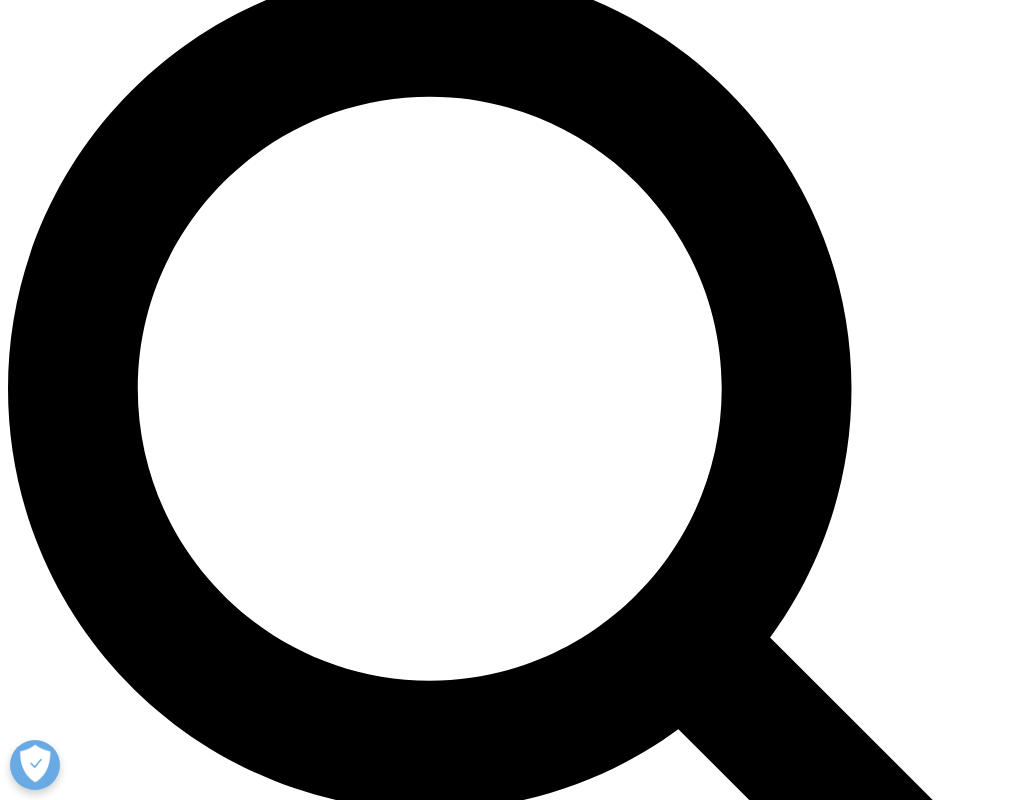 scroll, scrollTop: 1078, scrollLeft: 0, axis: vertical 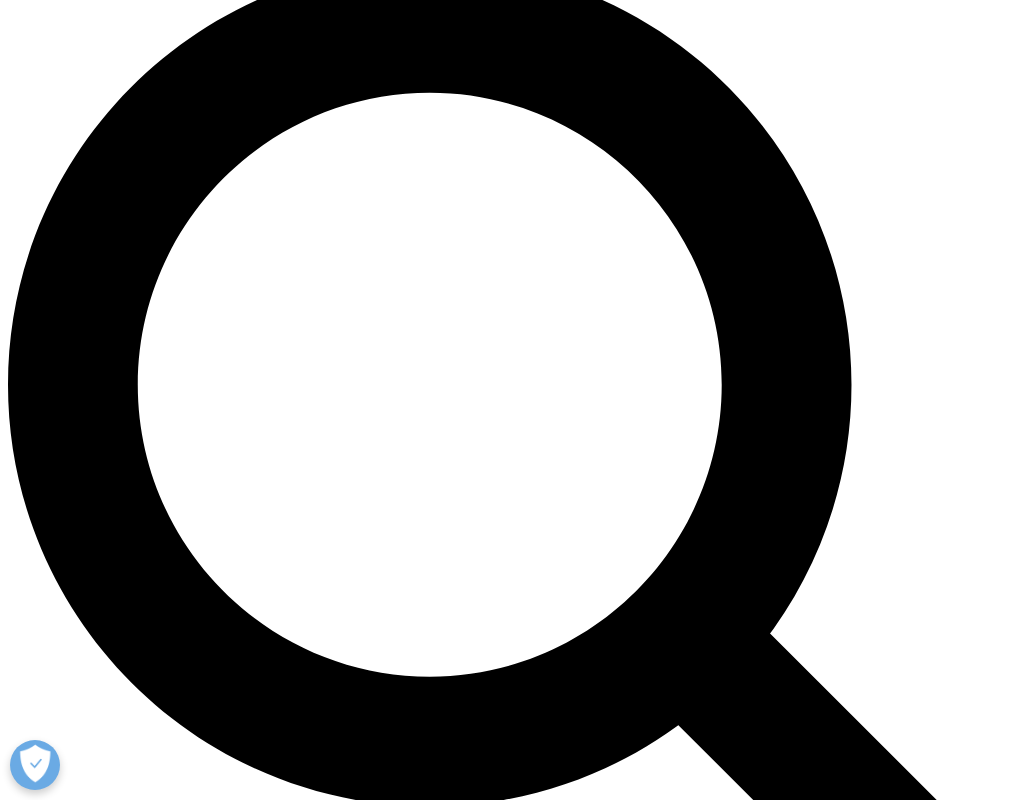 click on "The IQVIA global network
All IQVIA network sites receive a Quality Assurance (QA) Audit and Medical Safety Assessment against ethical, regulatory, medical and quality standards. The assessment also guides early phase clinical trial designs and types of drug candidates that can be investigated at each site. In addition to ensuring rigorous safety and quality standards, the IQVIA network also gives you important operational advantages. It’s a choice that lets you
Work with one dedicated partner – no need for multiple vendors
Target diverse populations and geographies
Execute healthy volunteer, patient, or hybrid first-in-human and proof-of-concept studies
Access IQVIA's expertise, including our Therapeutic Centers of Excellence for oncology and neurology
Outsource management of site negotiations and contracts" at bounding box center (512, 19817) 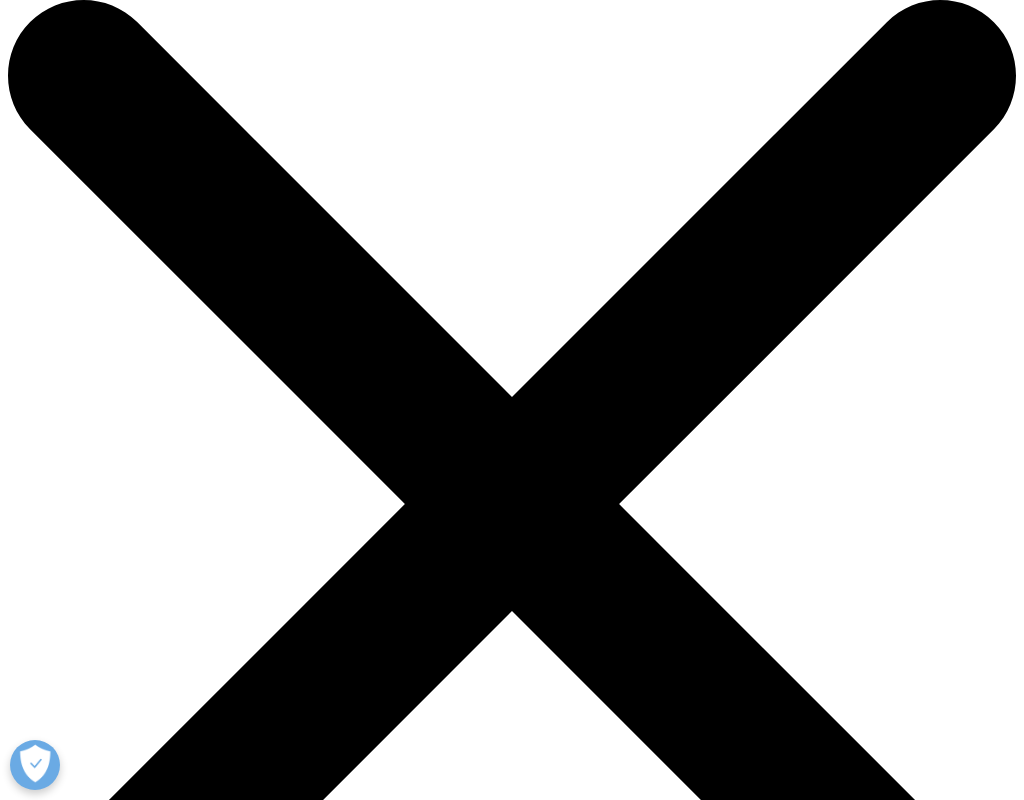 scroll, scrollTop: 0, scrollLeft: 0, axis: both 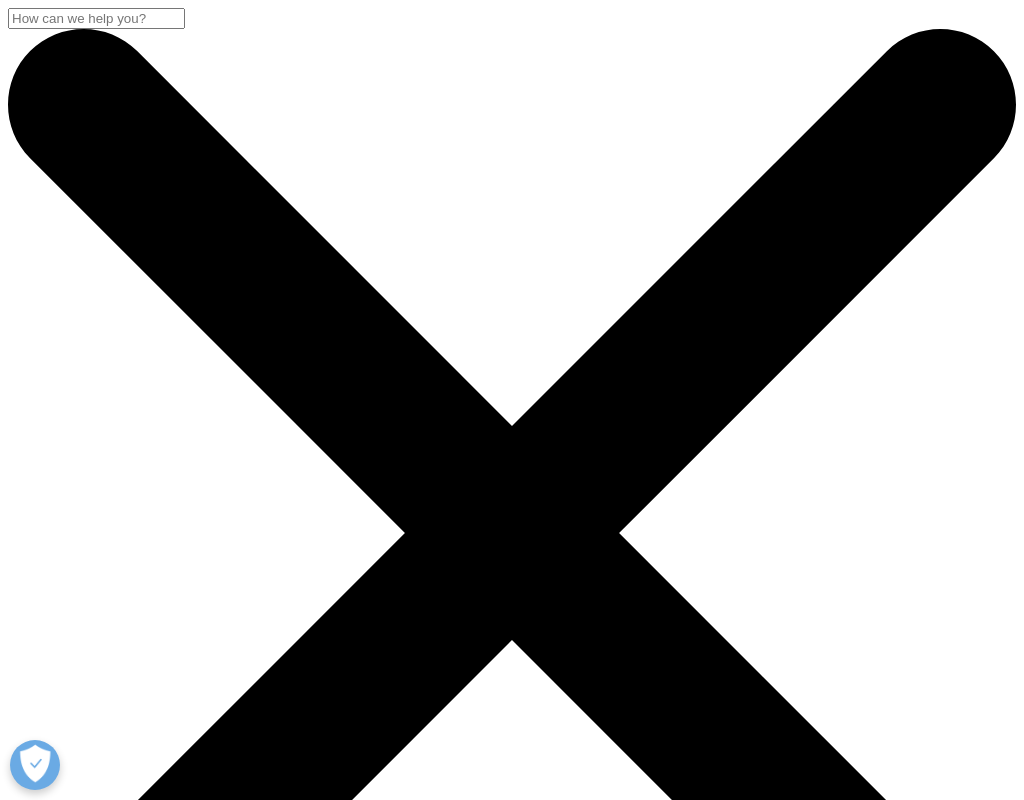 click on "IQVIA can help you track the impact of new drugs and establish proof of concept faster with innovative early clinical development strategies, including hybrid studies involving both healthy volunteers and patients." at bounding box center (512, 20515) 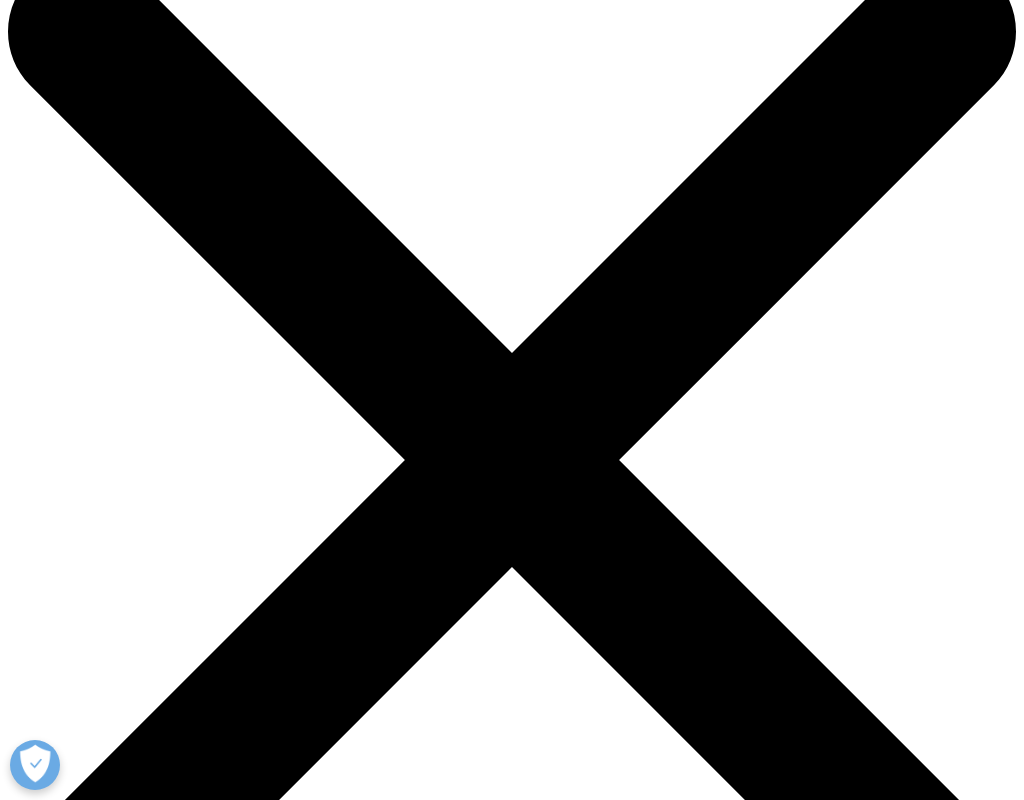 scroll, scrollTop: 426, scrollLeft: 0, axis: vertical 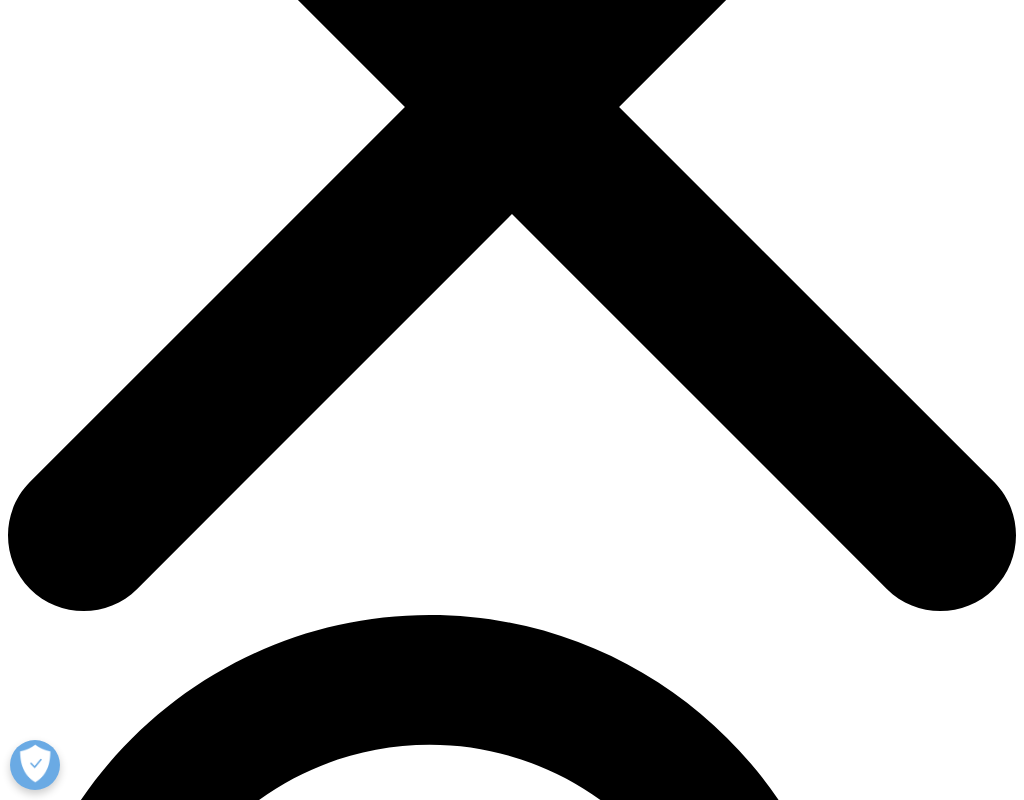 click on "Changing the equation for early clinical development" at bounding box center (512, 20267) 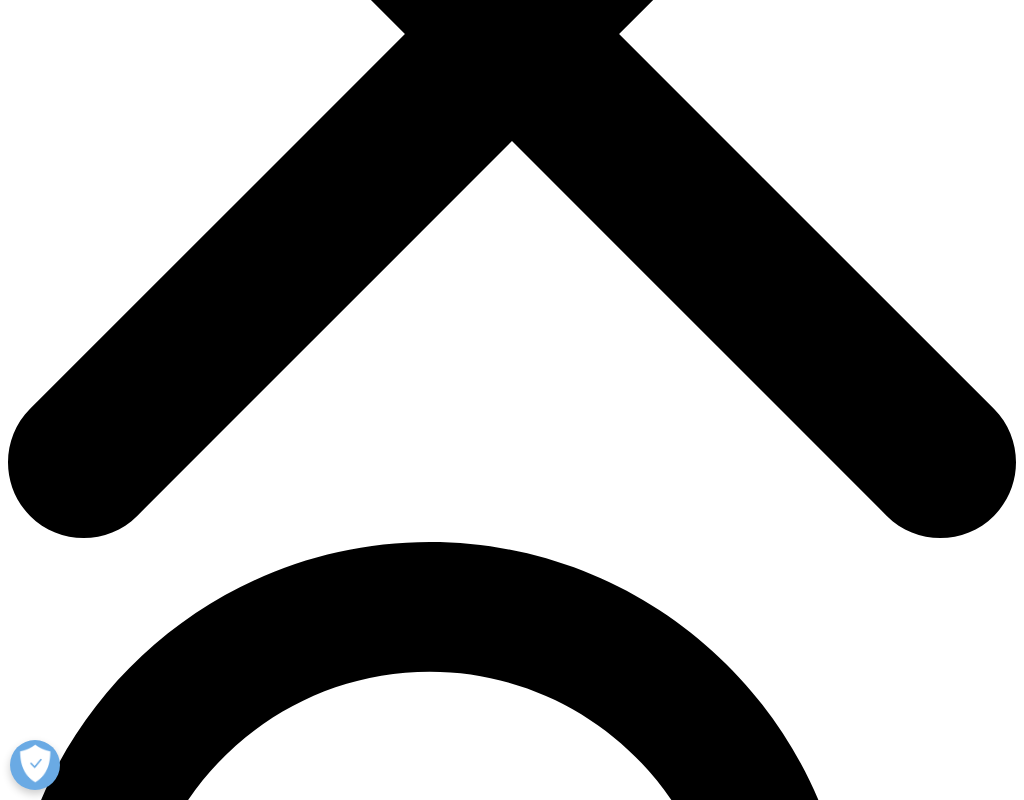scroll, scrollTop: 566, scrollLeft: 0, axis: vertical 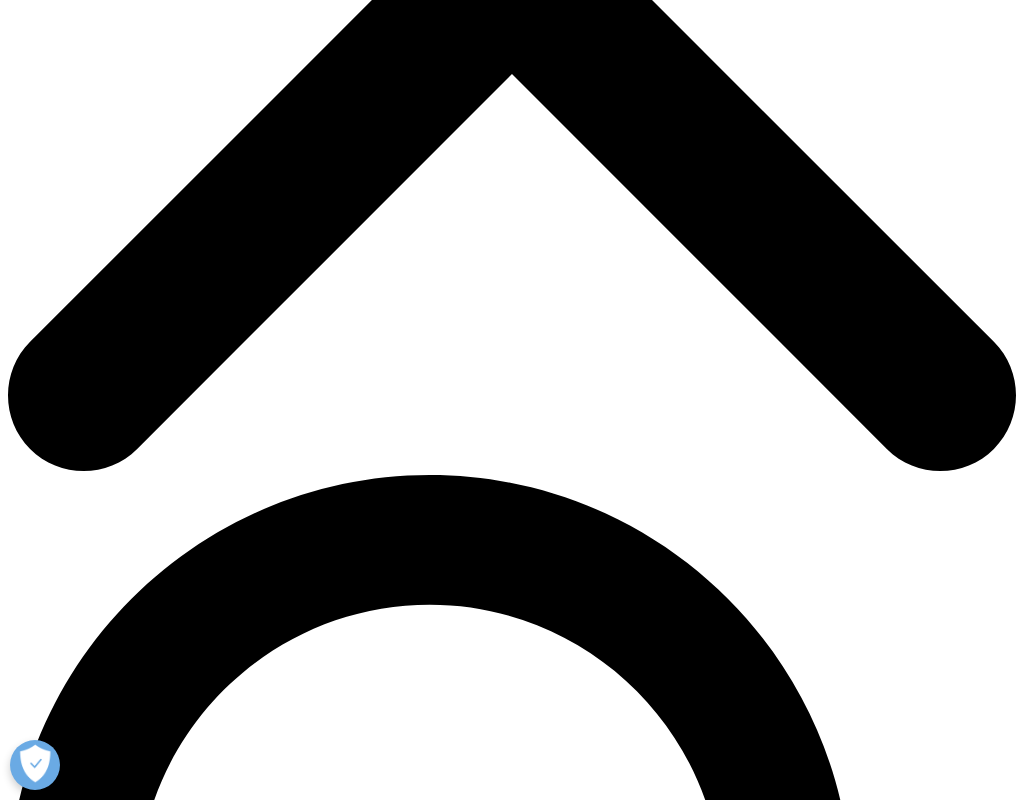 click on "By using a network of highly specialized sites who perform early phase trials, IQVIA gives you the flexibility to find and focus on geographies, sites and methods best suited to your specific study. It's an approach that lets you continue to drive scientific breakthroughs and control costs, without compromising on efficiency or quality." at bounding box center [512, 20183] 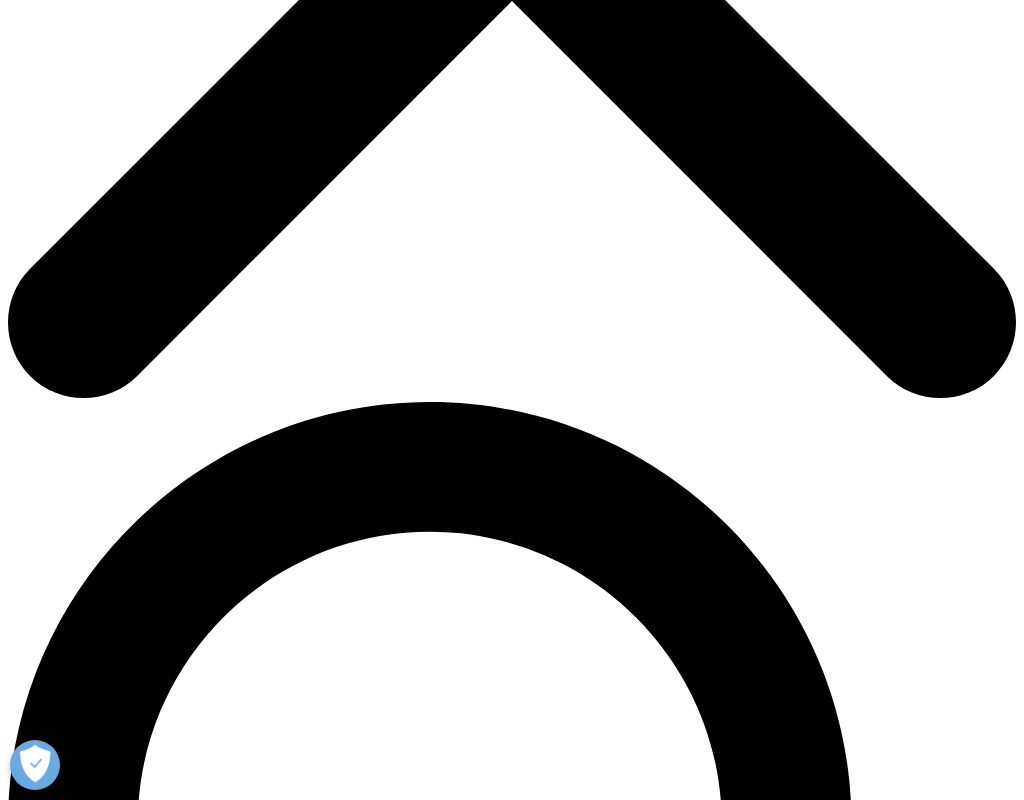 scroll, scrollTop: 762, scrollLeft: 0, axis: vertical 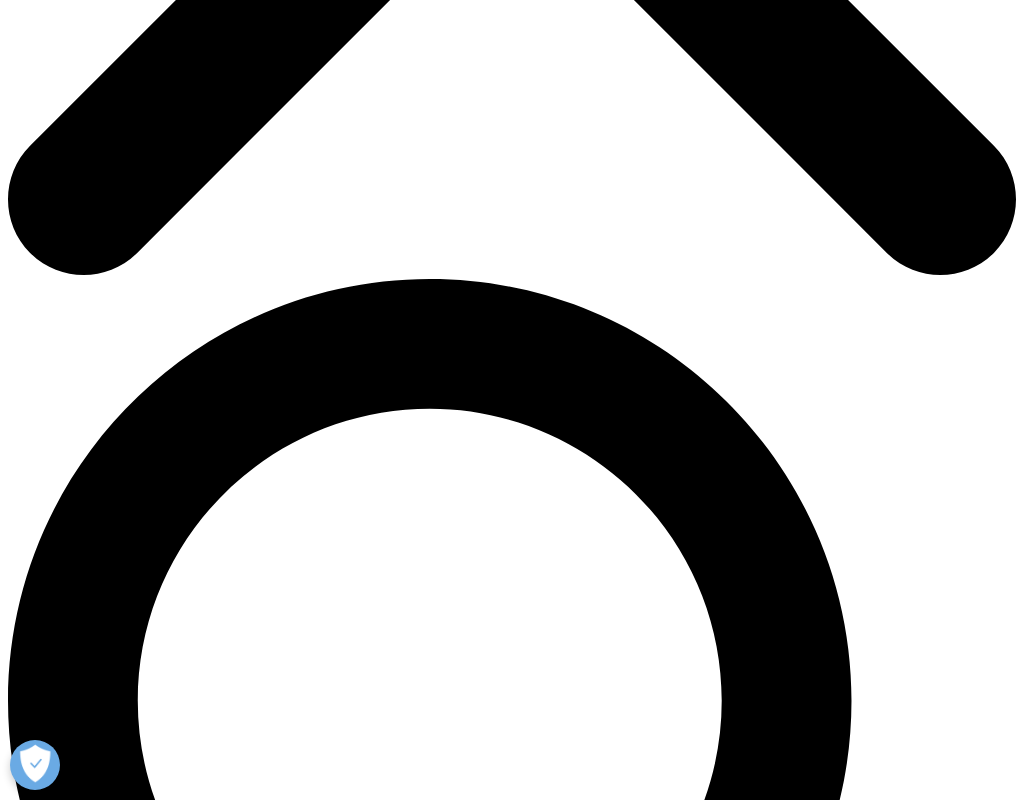 click on "By using a network of highly specialized sites who perform early phase trials, IQVIA gives you the flexibility to find and focus on geographies, sites and methods best suited to your specific study. It's an approach that lets you continue to drive scientific breakthroughs and control costs, without compromising on efficiency or quality." at bounding box center (512, 19987) 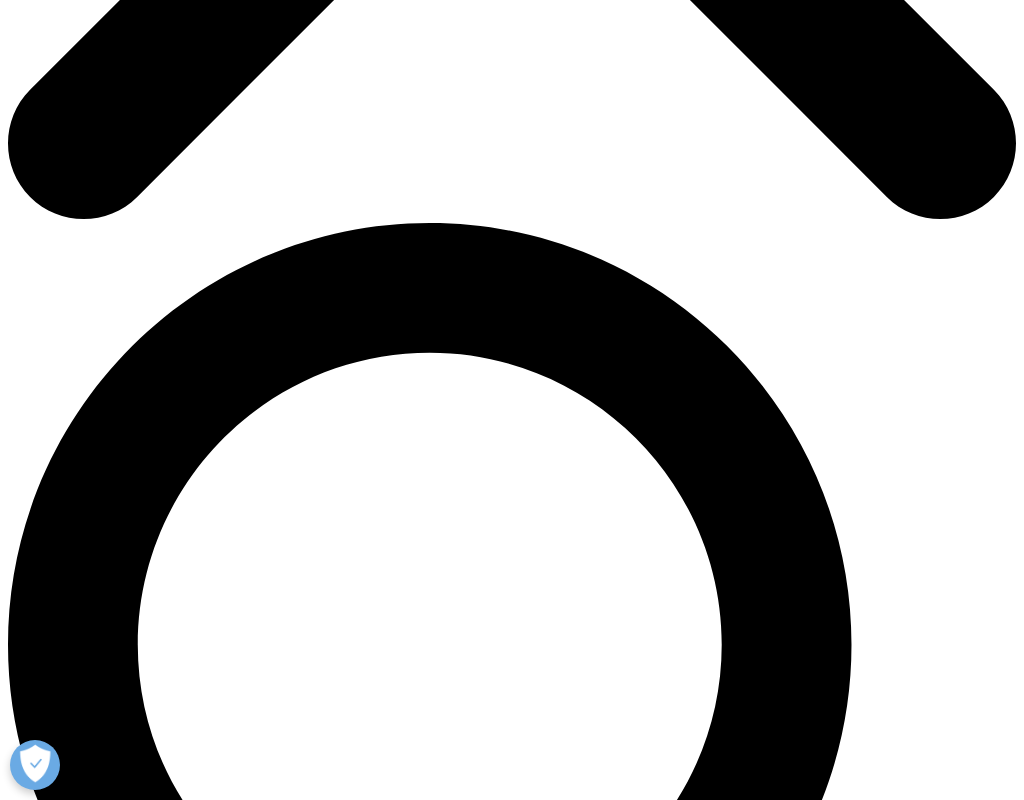 scroll, scrollTop: 1237, scrollLeft: 0, axis: vertical 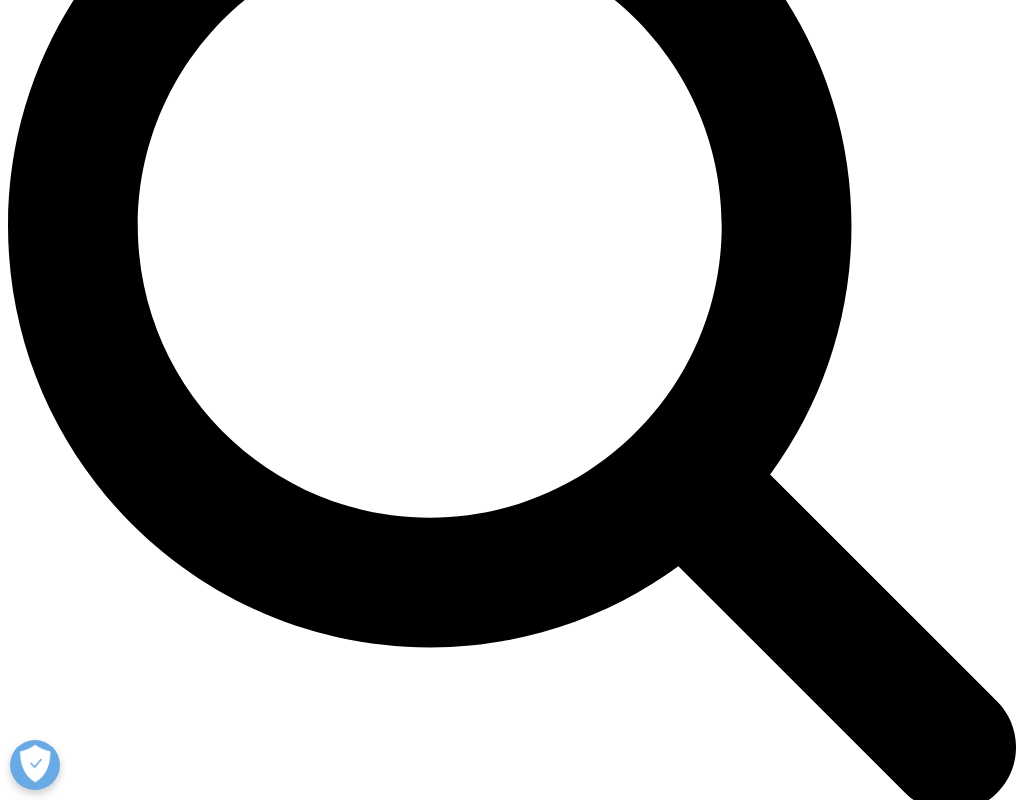 click on "Access IQVIA's expertise, including our Therapeutic Centers of Excellence for oncology and neurology" at bounding box center [532, 19732] 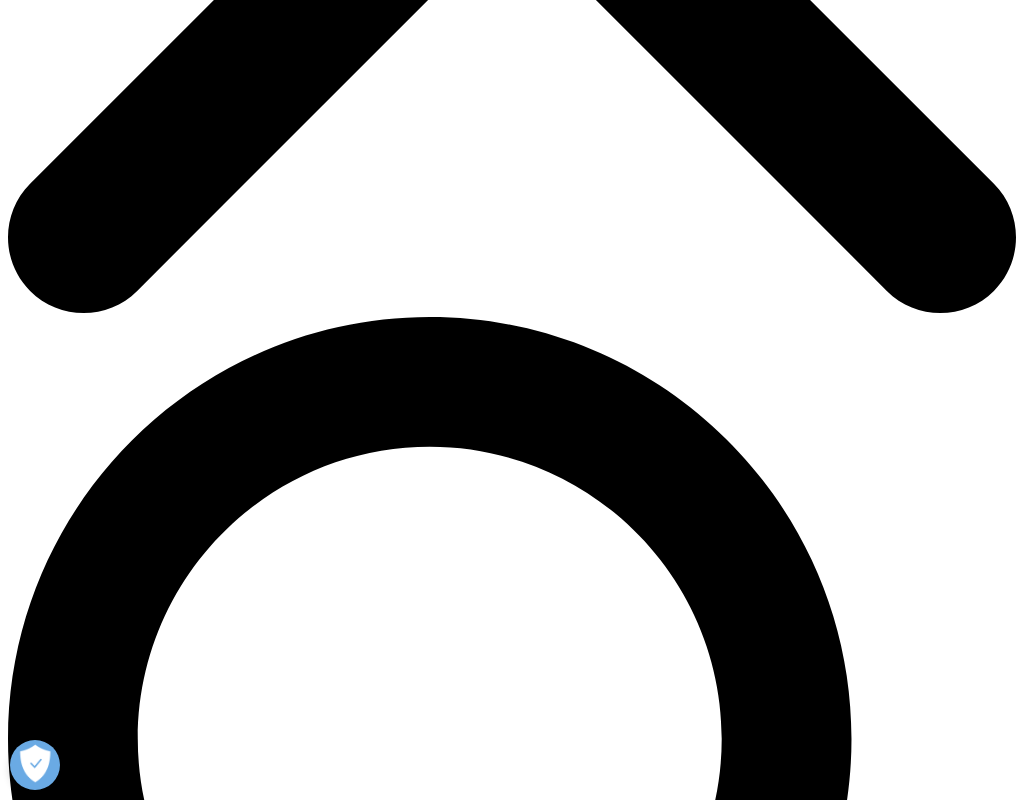 scroll, scrollTop: 1065, scrollLeft: 0, axis: vertical 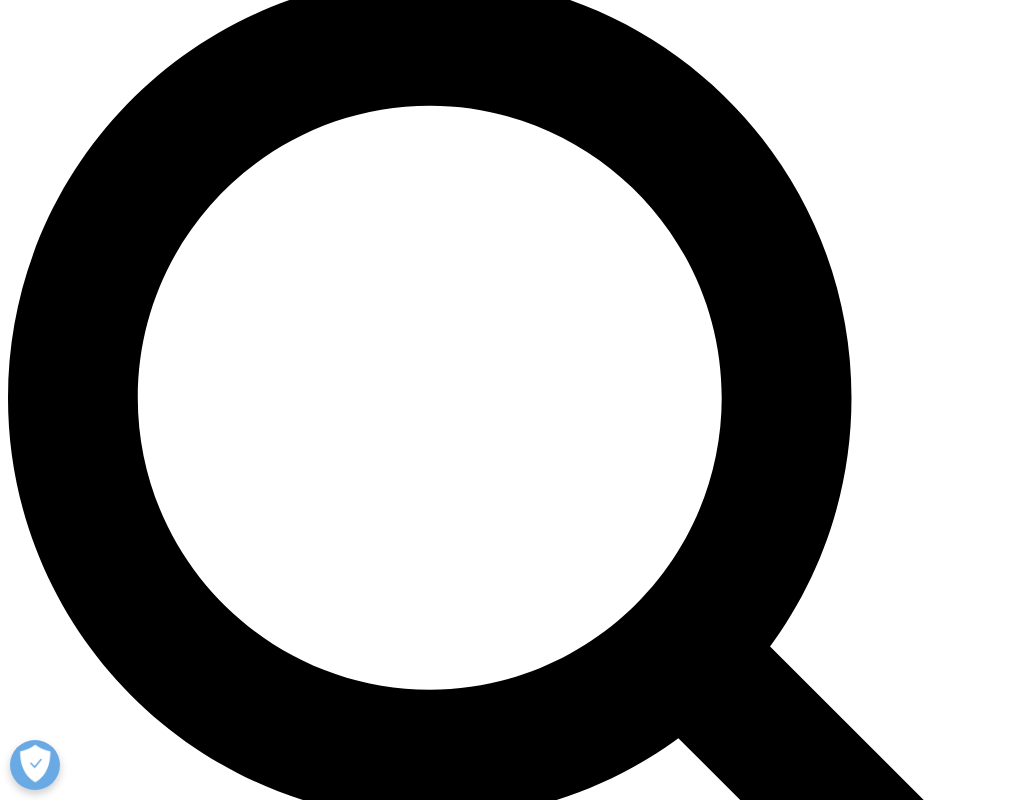 click on "All IQVIA network sites receive a Quality Assurance (QA) Audit and Medical Safety Assessment against ethical, regulatory, medical and quality standards. The assessment also guides early phase clinical trial designs and types of drug candidates that can be investigated at each site. In addition to ensuring rigorous safety and quality standards, the IQVIA network also gives you important operational advantages. It’s a choice that lets you" at bounding box center (512, 19798) 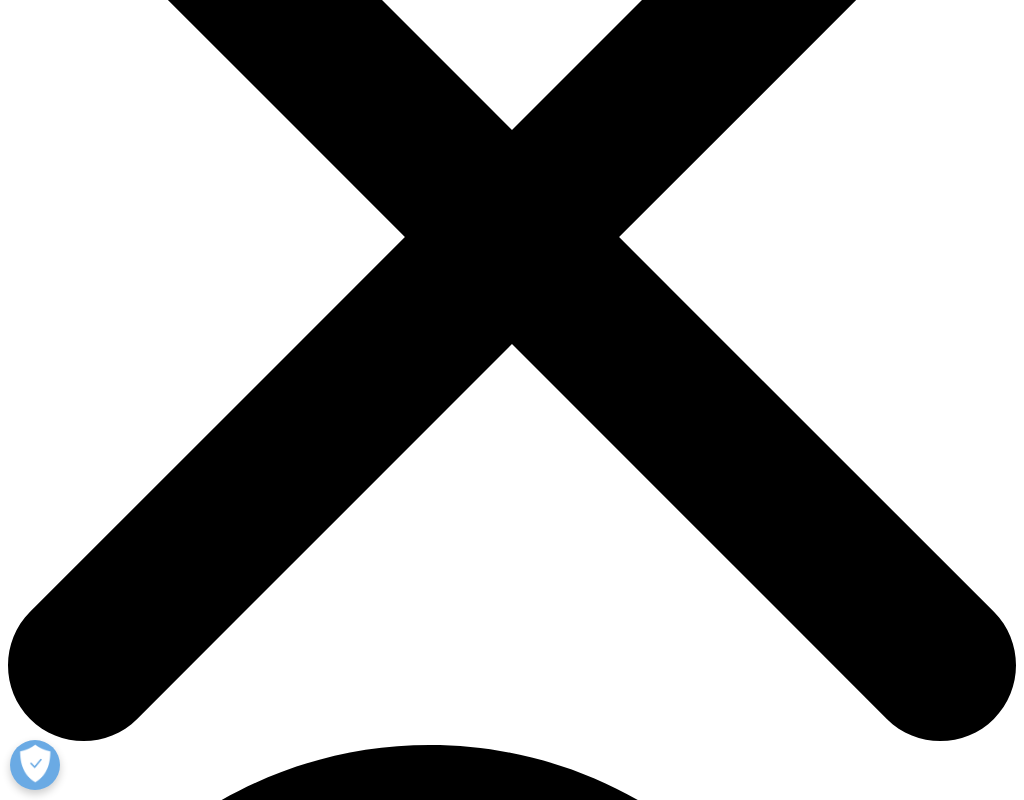 scroll, scrollTop: 375, scrollLeft: 0, axis: vertical 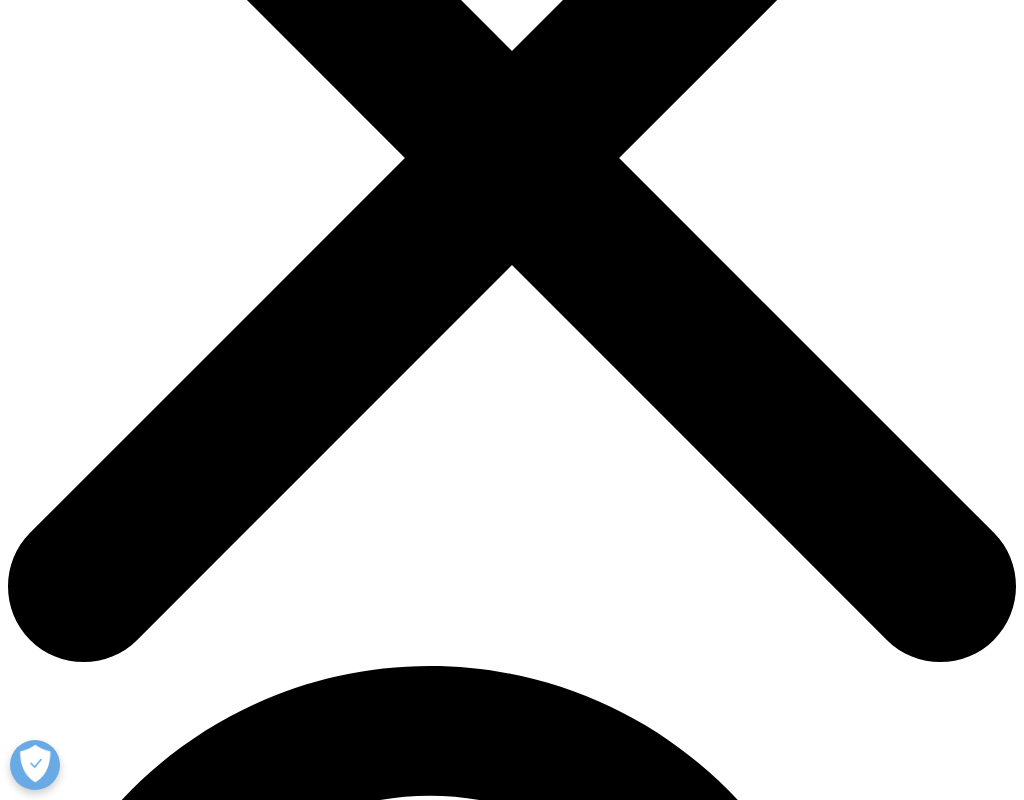 click on "Changing the equation for early clinical development" at bounding box center (512, 20318) 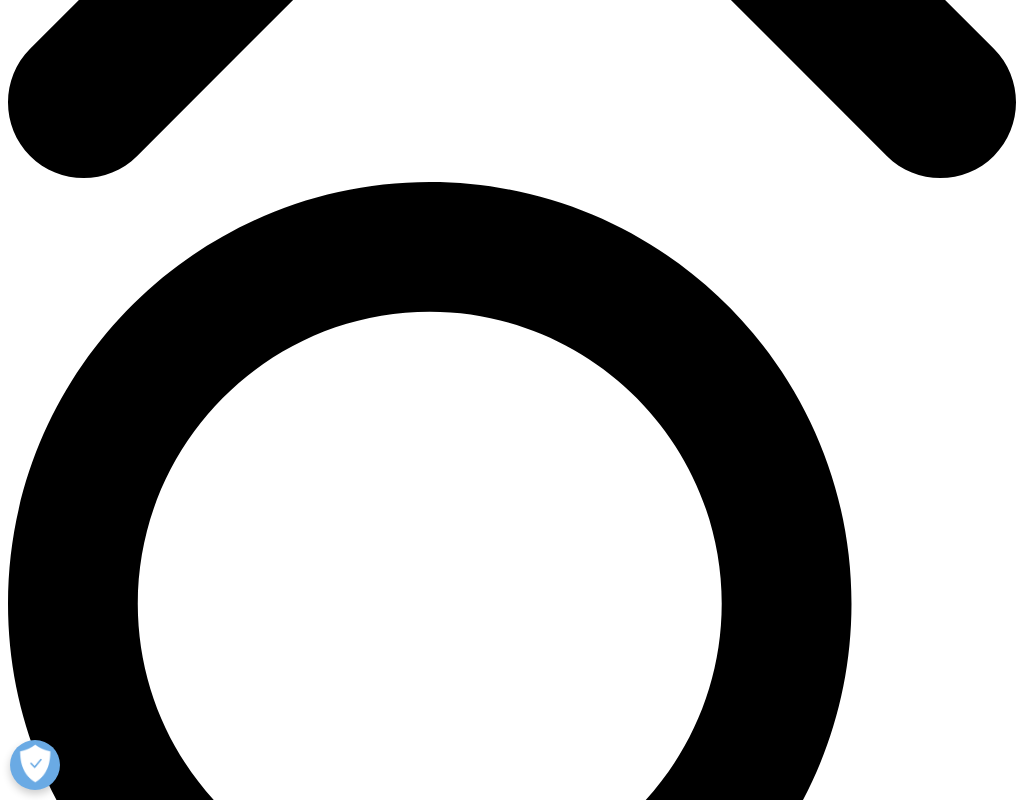 click on "All IQVIA network sites receive a Quality Assurance (QA) Audit and Medical Safety Assessment against ethical, regulatory, medical and quality standards. The assessment also guides early phase clinical trial designs and types of drug candidates that can be investigated at each site. In addition to ensuring rigorous safety and quality standards, the IQVIA network also gives you important operational advantages. It’s a choice that lets you" at bounding box center [512, 20004] 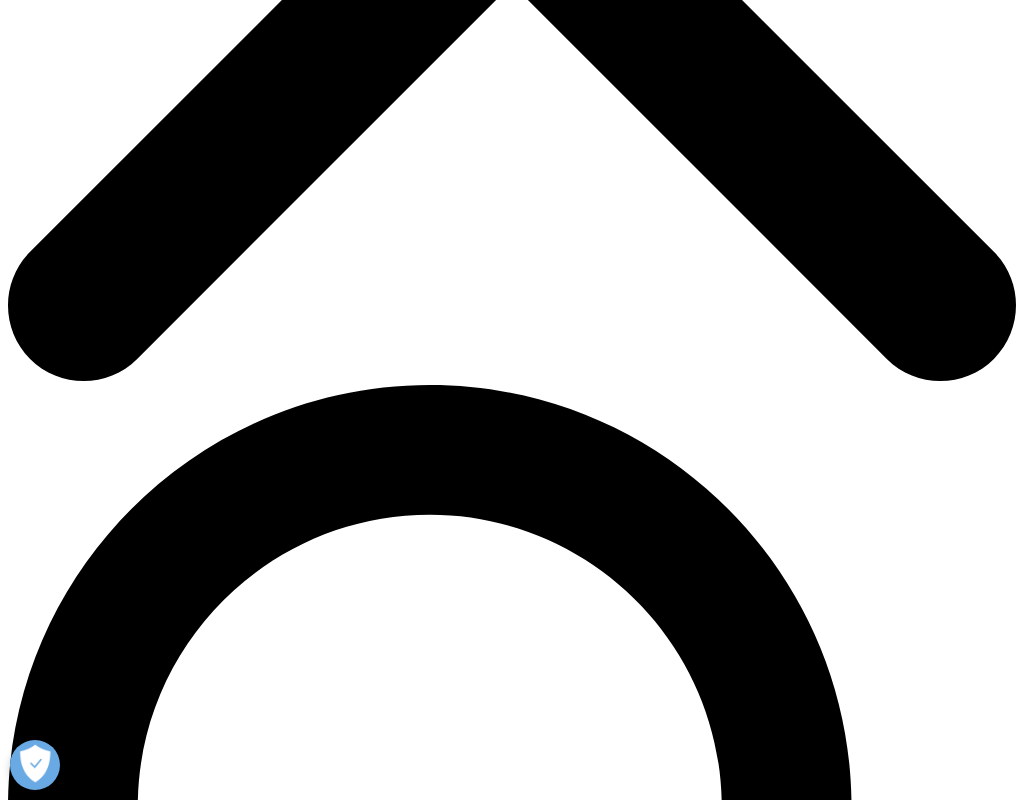 click on "By using a network of highly specialized sites who perform early phase trials, IQVIA gives you the flexibility to find and focus on geographies, sites and methods best suited to your specific study. It's an approach that lets you continue to drive scientific breakthroughs and control costs, without compromising on efficiency or quality." at bounding box center [512, 20093] 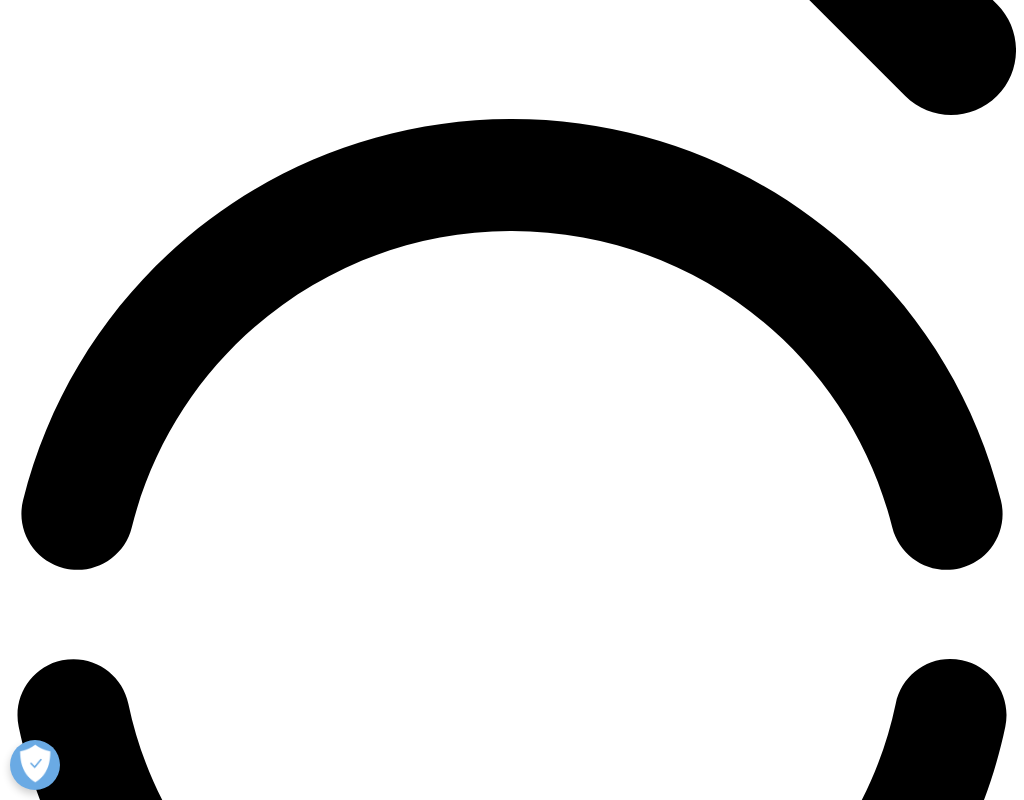 scroll, scrollTop: 0, scrollLeft: 0, axis: both 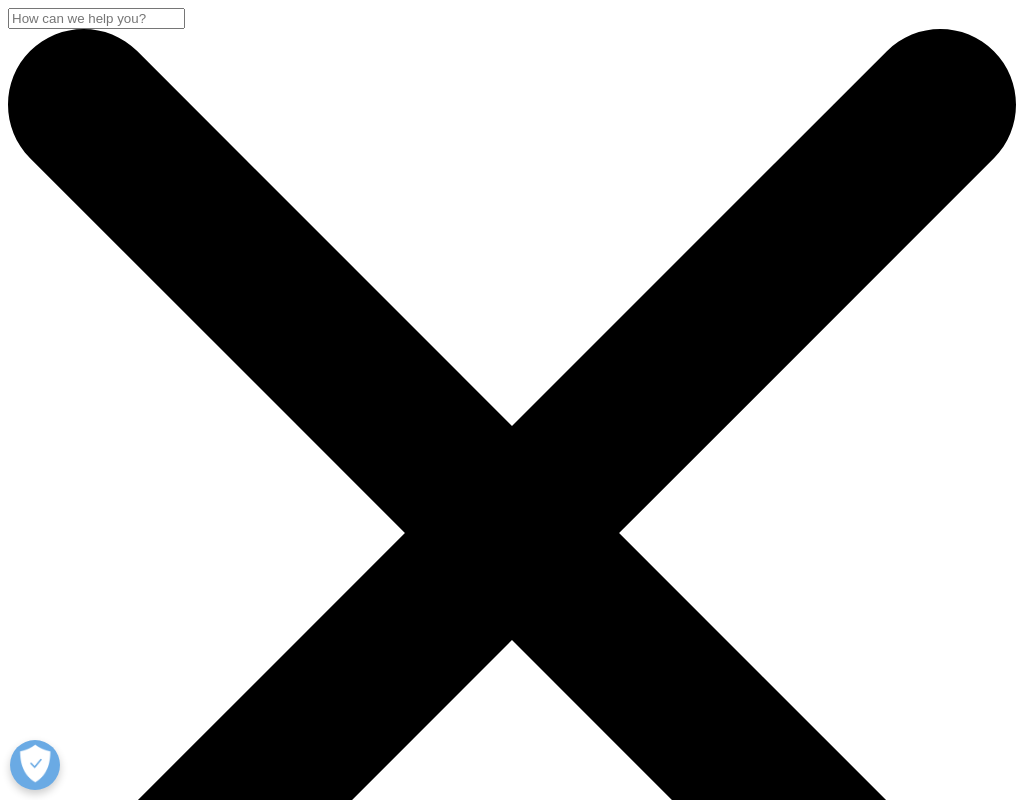 click on "IQVIA can help you track the impact of new drugs and establish proof of concept faster with innovative early clinical development strategies, including hybrid studies involving both healthy volunteers and patients." at bounding box center (512, 20515) 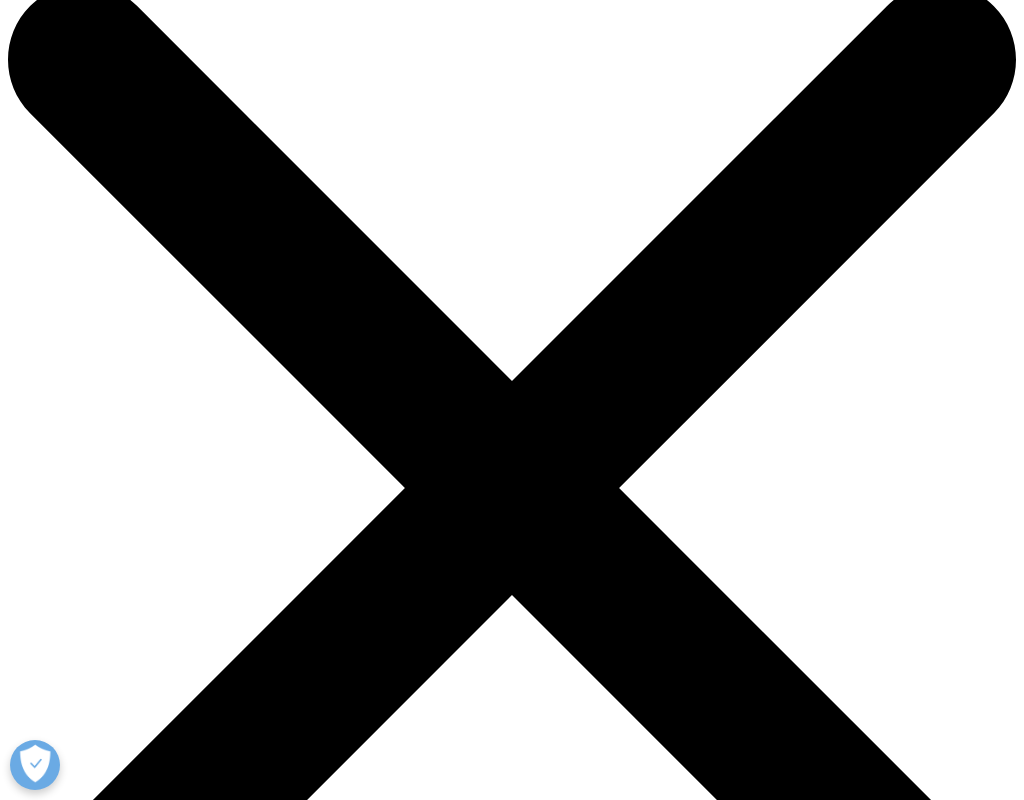 click on "IQVIA can help you track the impact of new drugs and establish proof of concept faster with innovative early clinical development strategies, including hybrid studies involving both healthy volunteers and patients." at bounding box center [512, 20470] 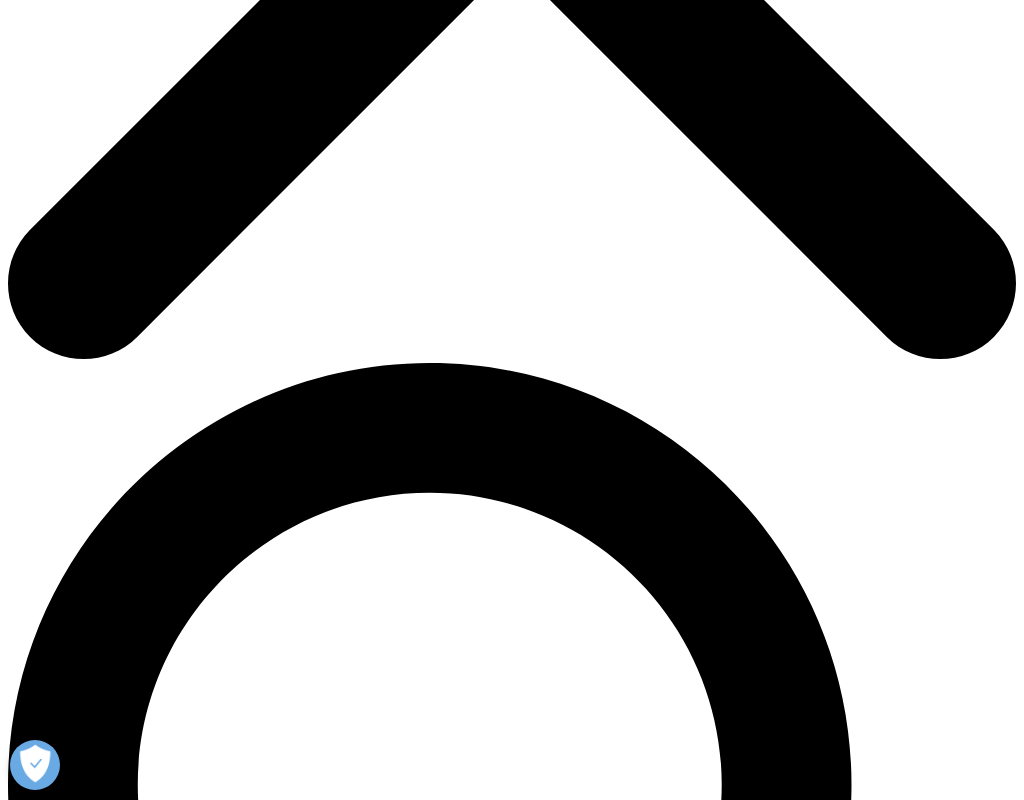 click on "All IQVIA network sites receive a Quality Assurance (QA) Audit and Medical Safety Assessment against ethical, regulatory, medical and quality standards. The assessment also guides early phase clinical trial designs and types of drug candidates that can be investigated at each site. In addition to ensuring rigorous safety and quality standards, the IQVIA network also gives you important operational advantages. It’s a choice that lets you" at bounding box center [512, 20185] 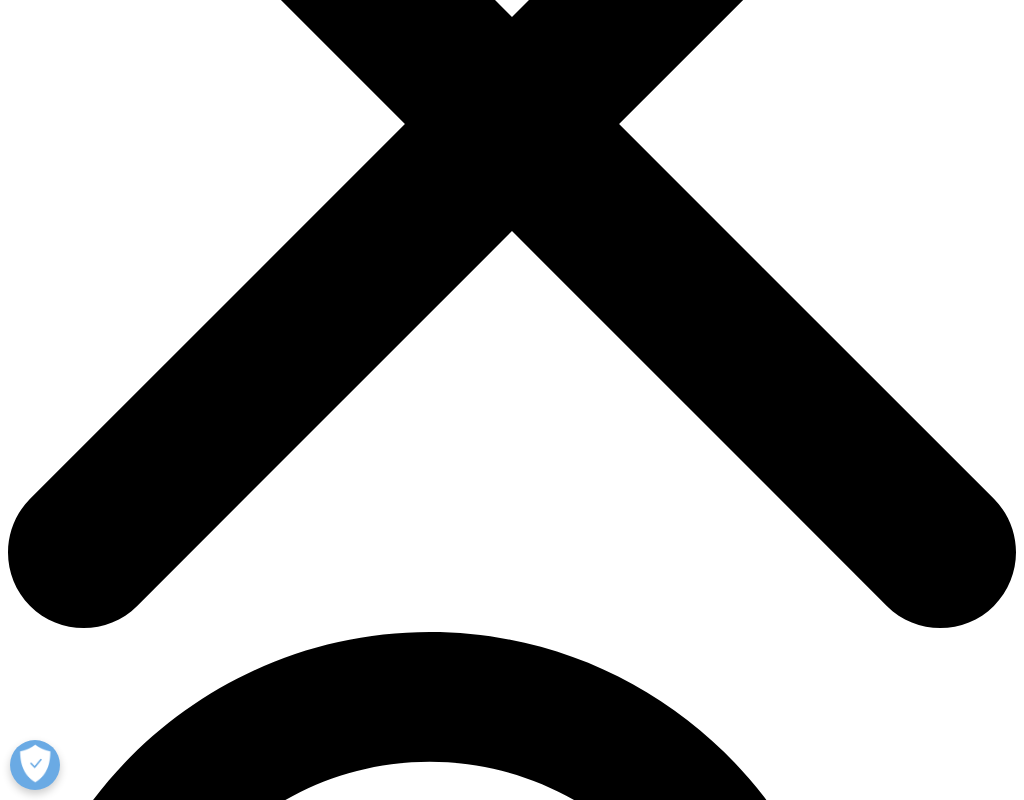 scroll, scrollTop: 482, scrollLeft: 0, axis: vertical 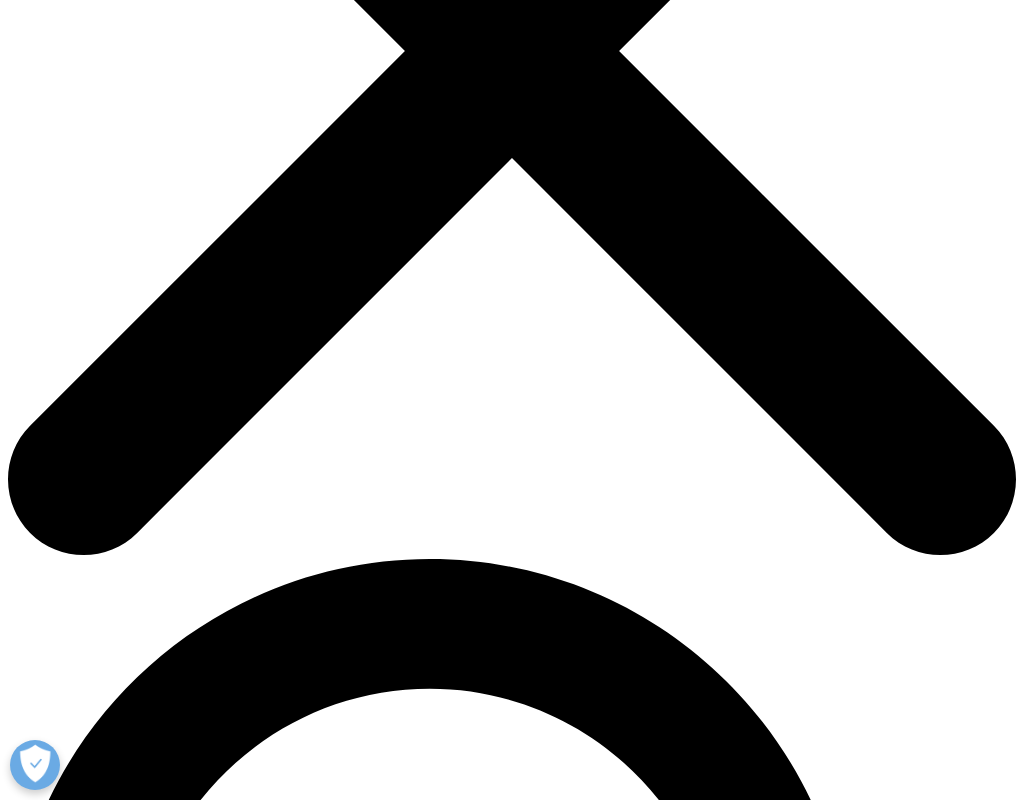 click on "By using a network of highly specialized sites who perform early phase trials, IQVIA gives you the flexibility to find and focus on geographies, sites and methods best suited to your specific study. It's an approach that lets you continue to drive scientific breakthroughs and control costs, without compromising on efficiency or quality." at bounding box center (512, 20267) 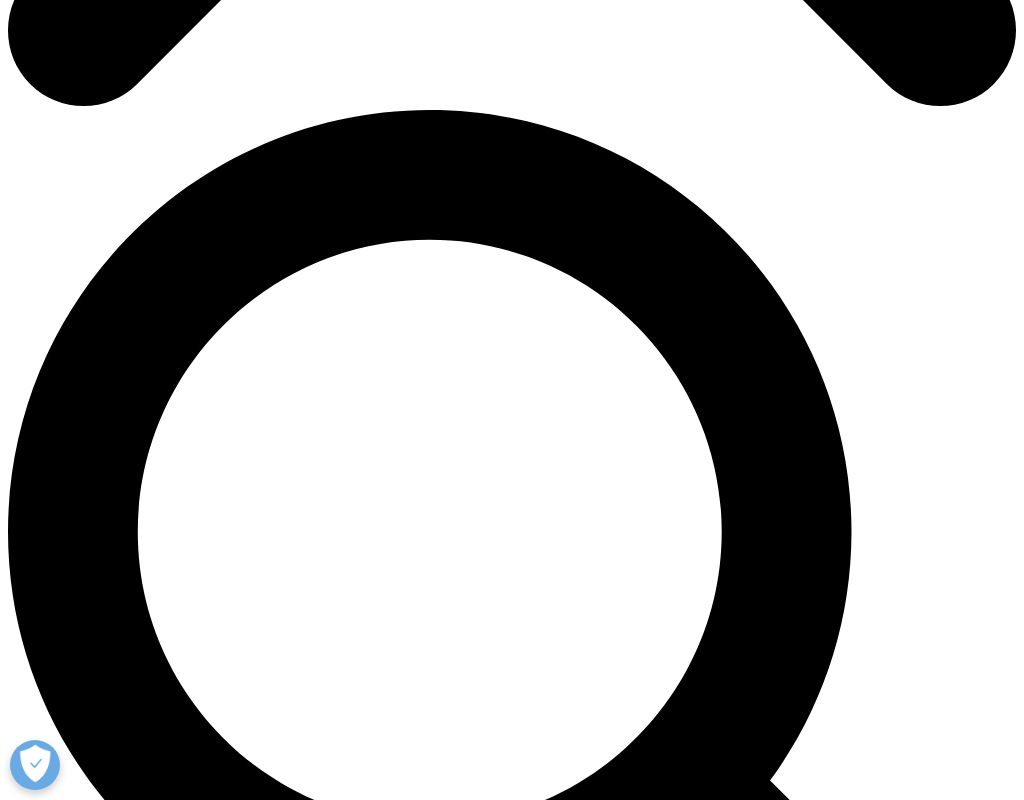 scroll, scrollTop: 1004, scrollLeft: 0, axis: vertical 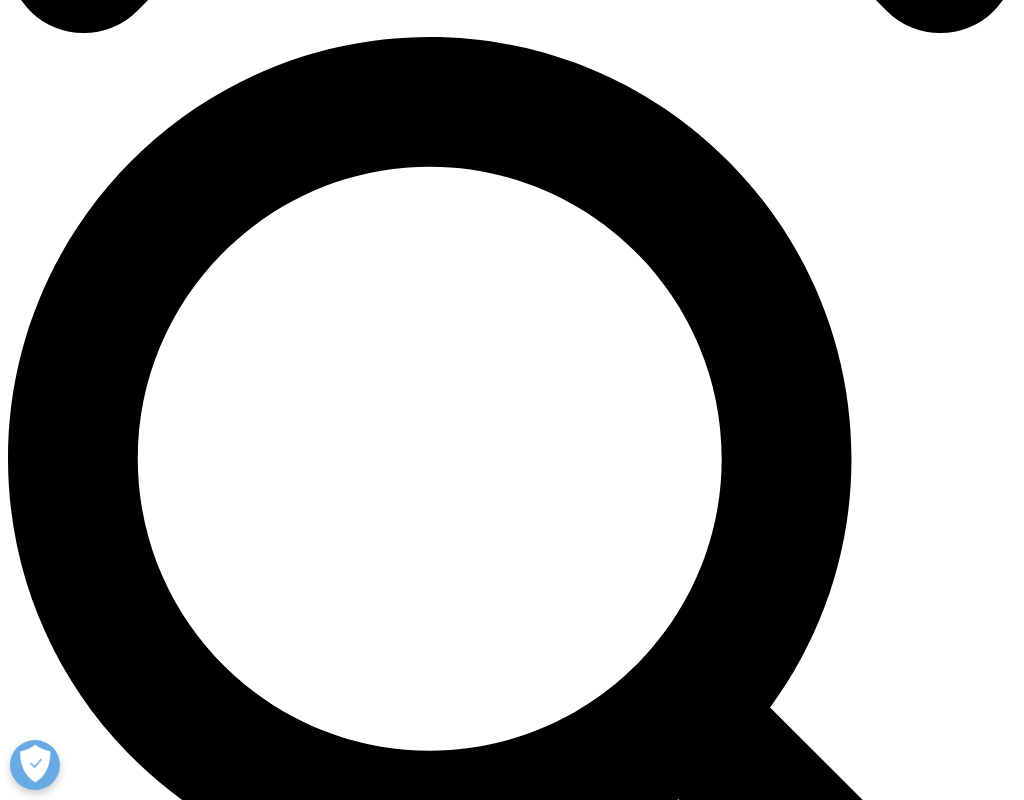 click on "All IQVIA network sites receive a Quality Assurance (QA) Audit and Medical Safety Assessment against ethical, regulatory, medical and quality standards. The assessment also guides early phase clinical trial designs and types of drug candidates that can be investigated at each site. In addition to ensuring rigorous safety and quality standards, the IQVIA network also gives you important operational advantages. It’s a choice that lets you" at bounding box center [512, 19859] 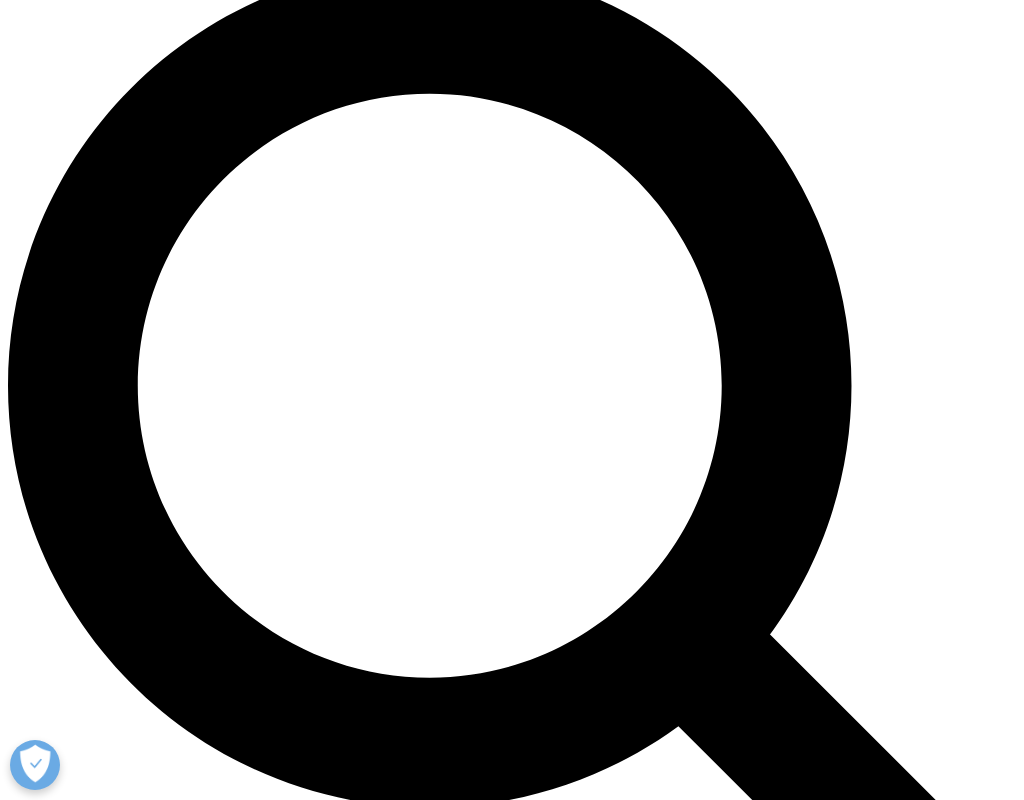 click on "Execute healthy volunteer, patient, or hybrid first-in-human and proof-of-concept studies" at bounding box center [532, 19874] 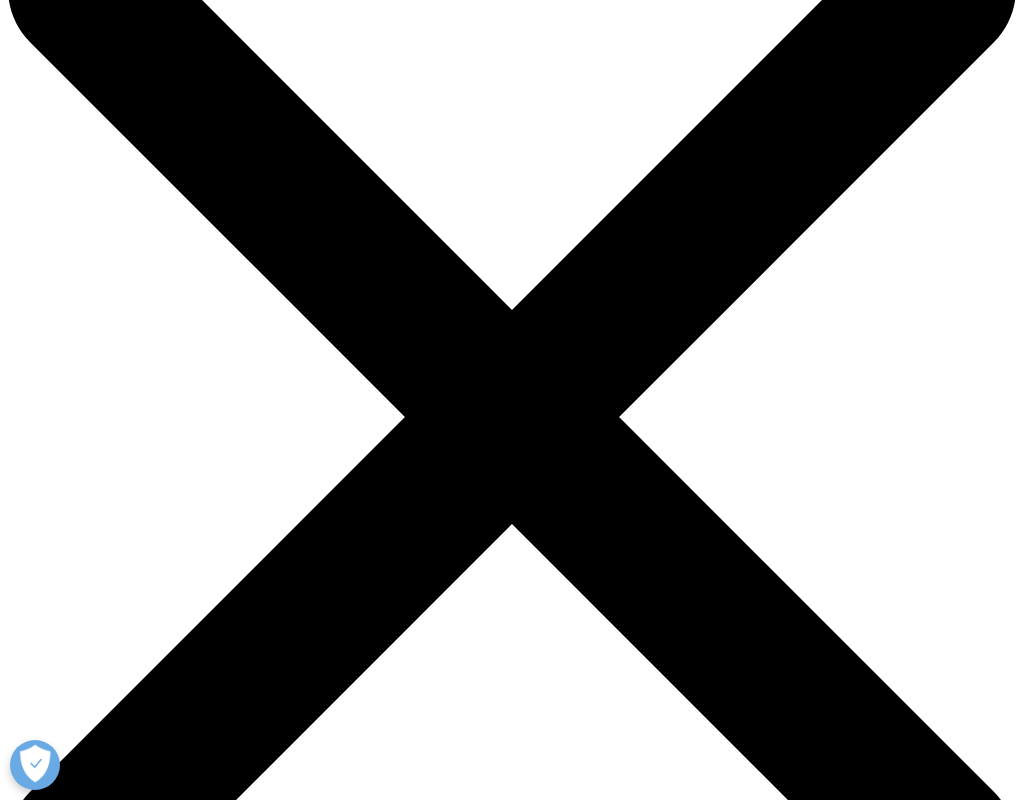 scroll, scrollTop: 458, scrollLeft: 0, axis: vertical 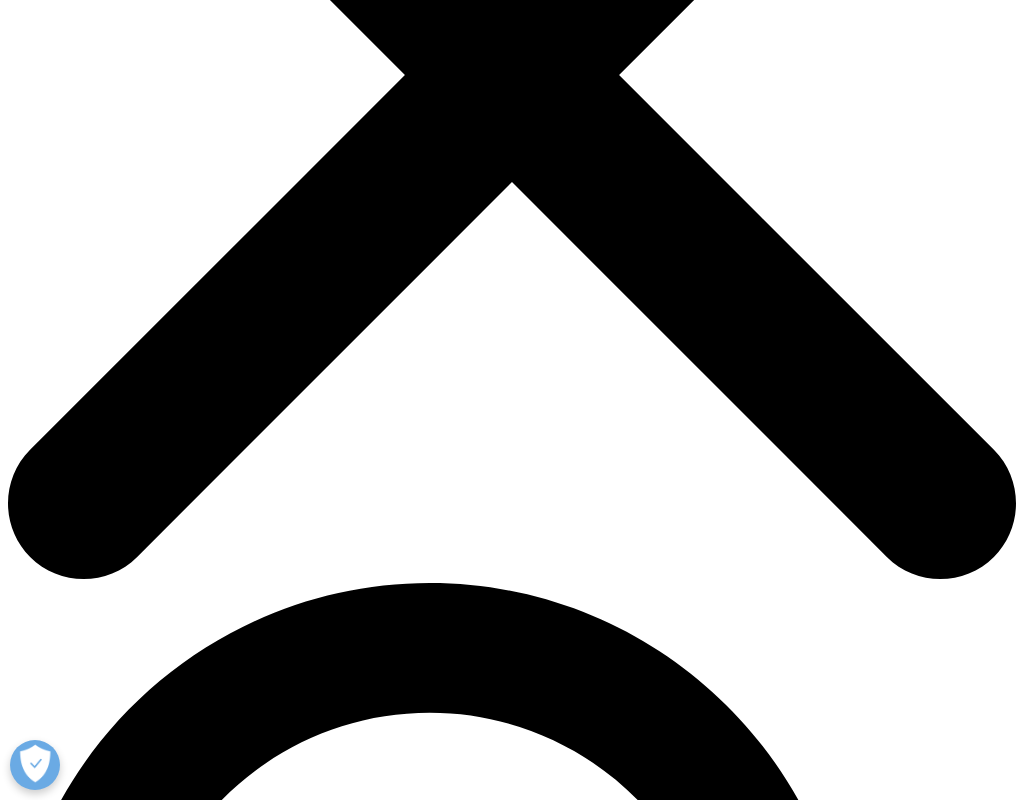 click on "Changing the equation for early clinical development" at bounding box center (512, 20235) 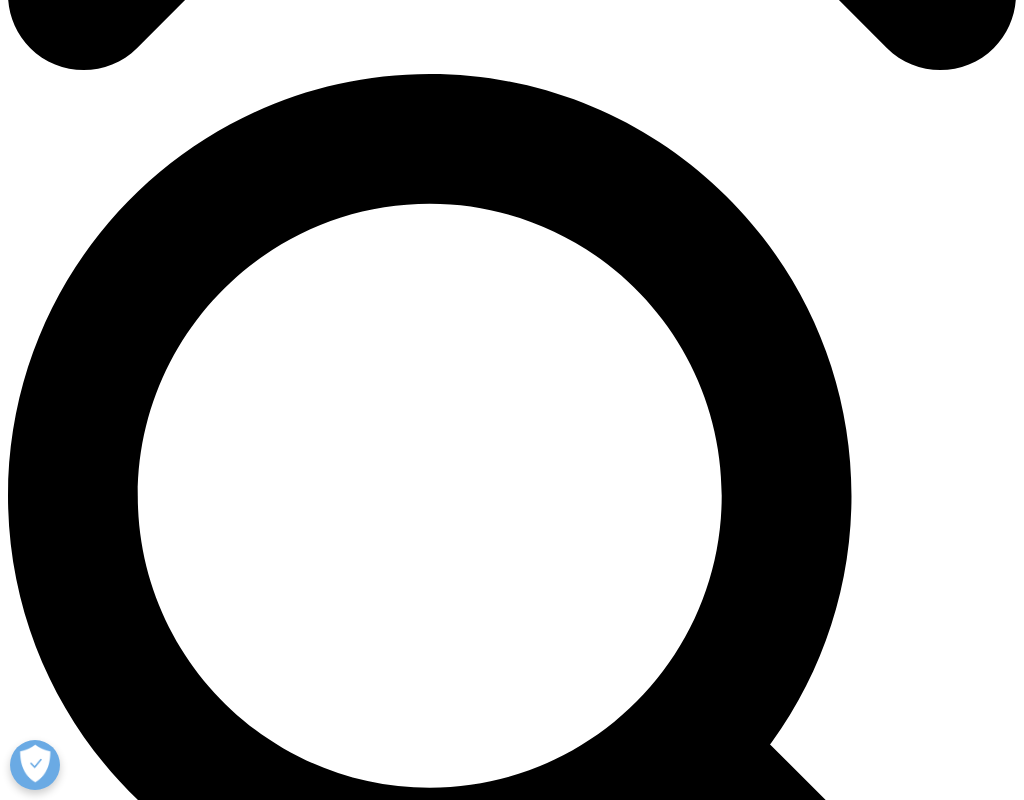 click on "All IQVIA network sites receive a Quality Assurance (QA) Audit and Medical Safety Assessment against ethical, regulatory, medical and quality standards. The assessment also guides early phase clinical trial designs and types of drug candidates that can be investigated at each site. In addition to ensuring rigorous safety and quality standards, the IQVIA network also gives you important operational advantages. It’s a choice that lets you" at bounding box center [512, 19896] 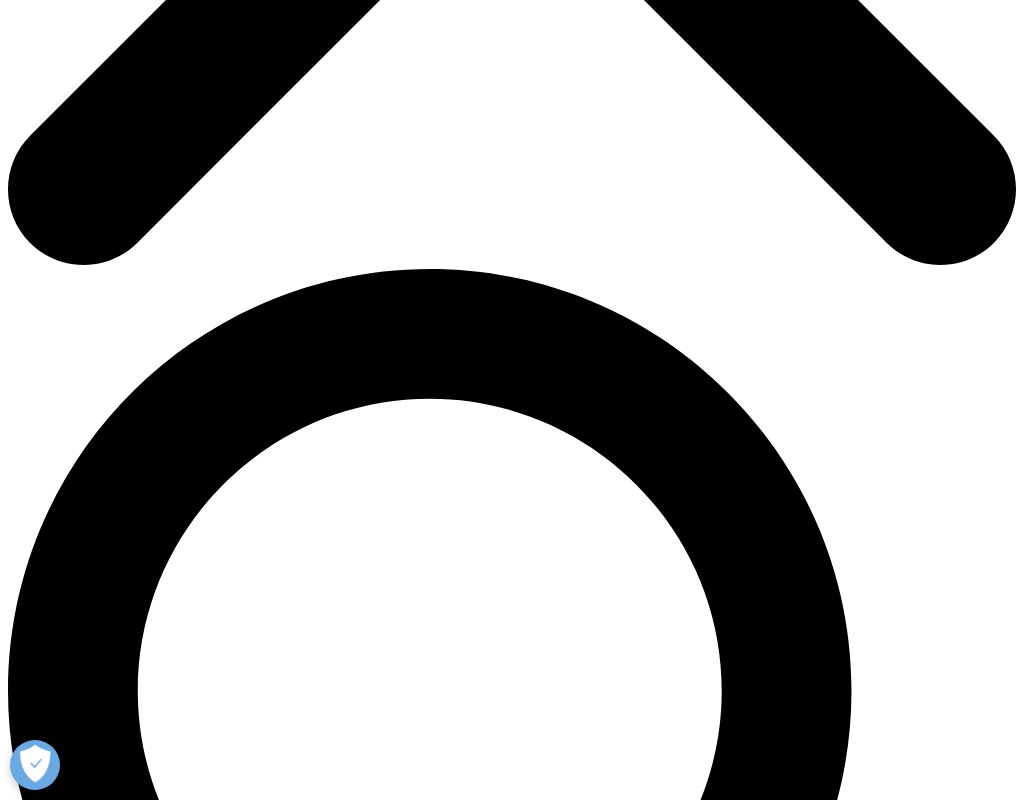 scroll, scrollTop: 1056, scrollLeft: 0, axis: vertical 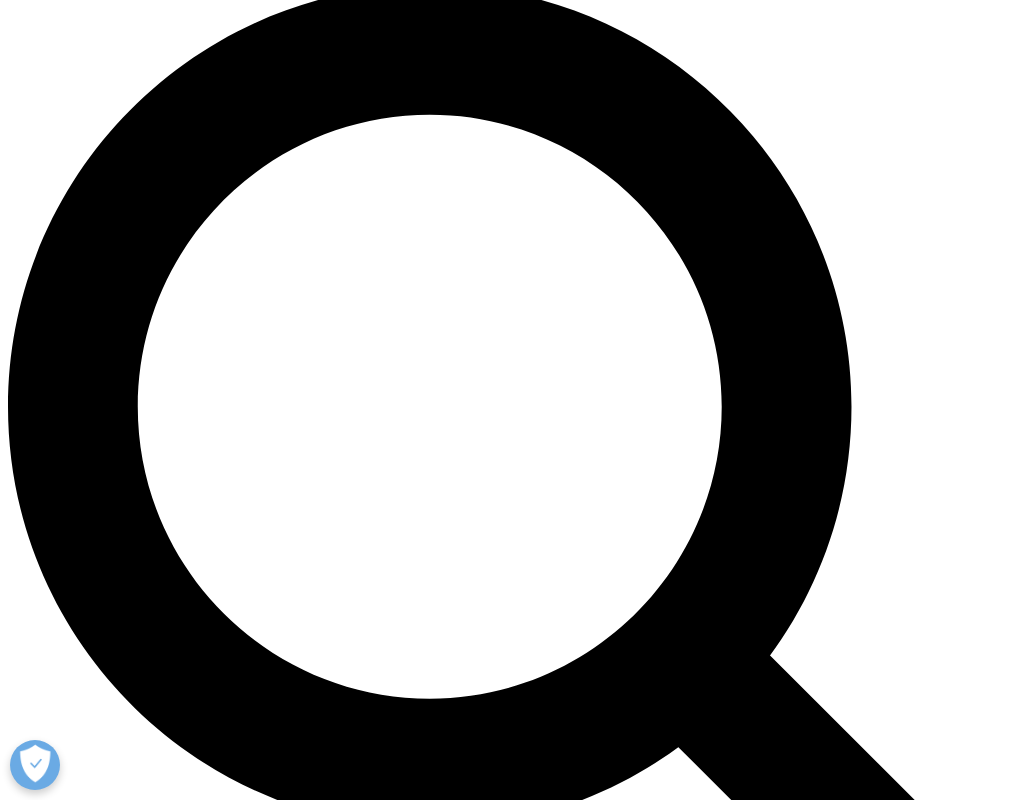 click on "Execute healthy volunteer, patient, or hybrid first-in-human and proof-of-concept studies" at bounding box center [532, 19895] 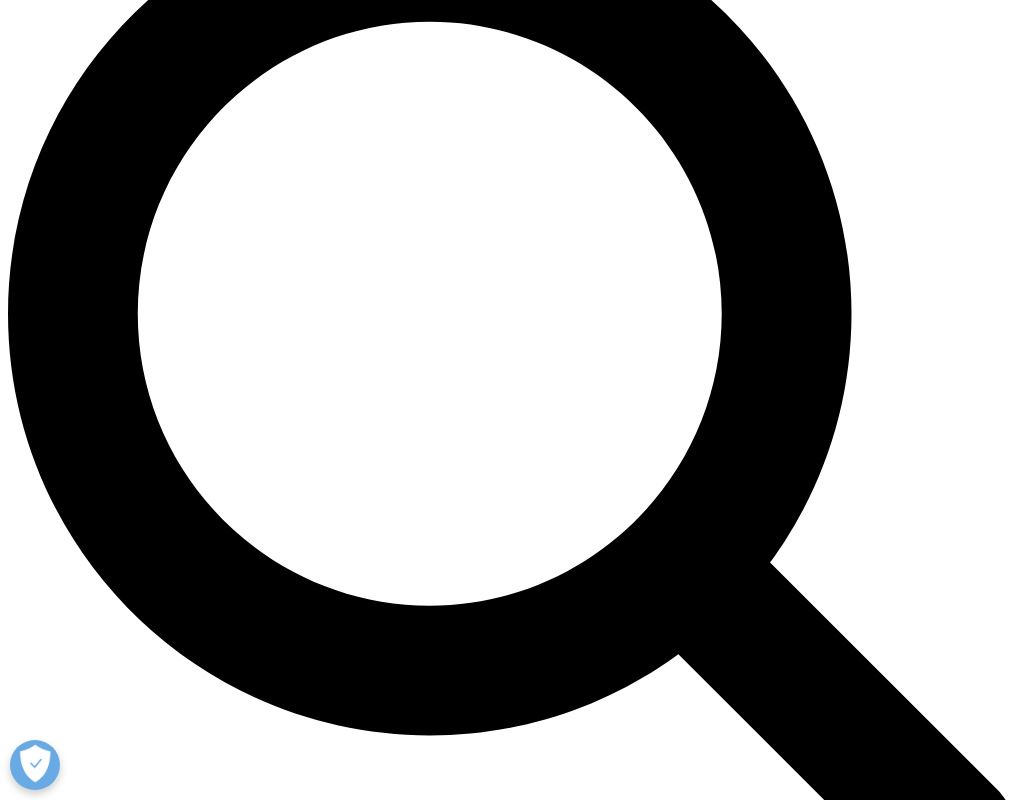click on "Execute healthy volunteer, patient, or hybrid first-in-human and proof-of-concept studies" at bounding box center [532, 19802] 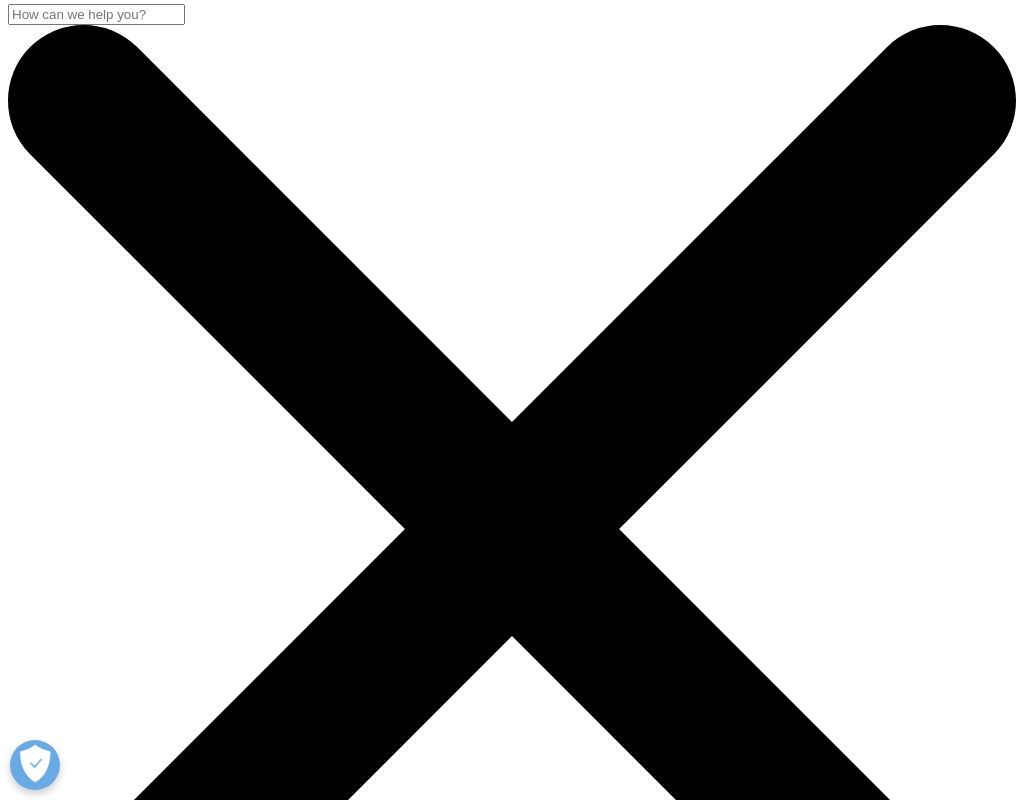 scroll, scrollTop: 77, scrollLeft: 0, axis: vertical 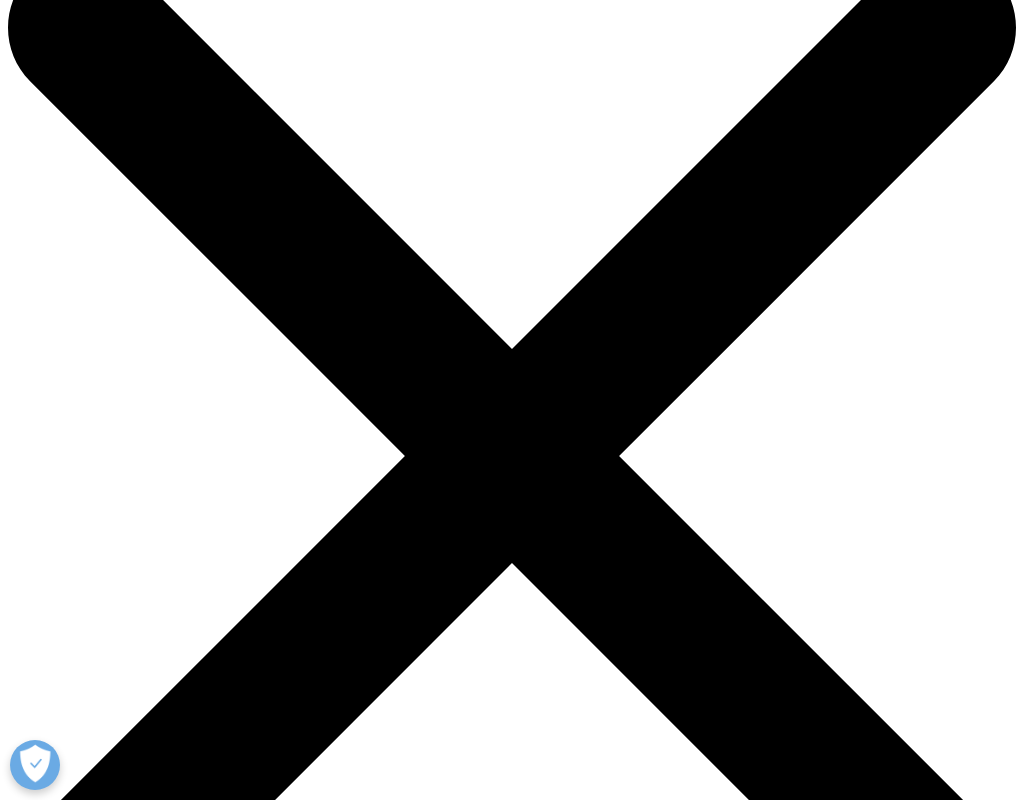 click on "Changing the equation for early clinical development" at bounding box center (512, 20616) 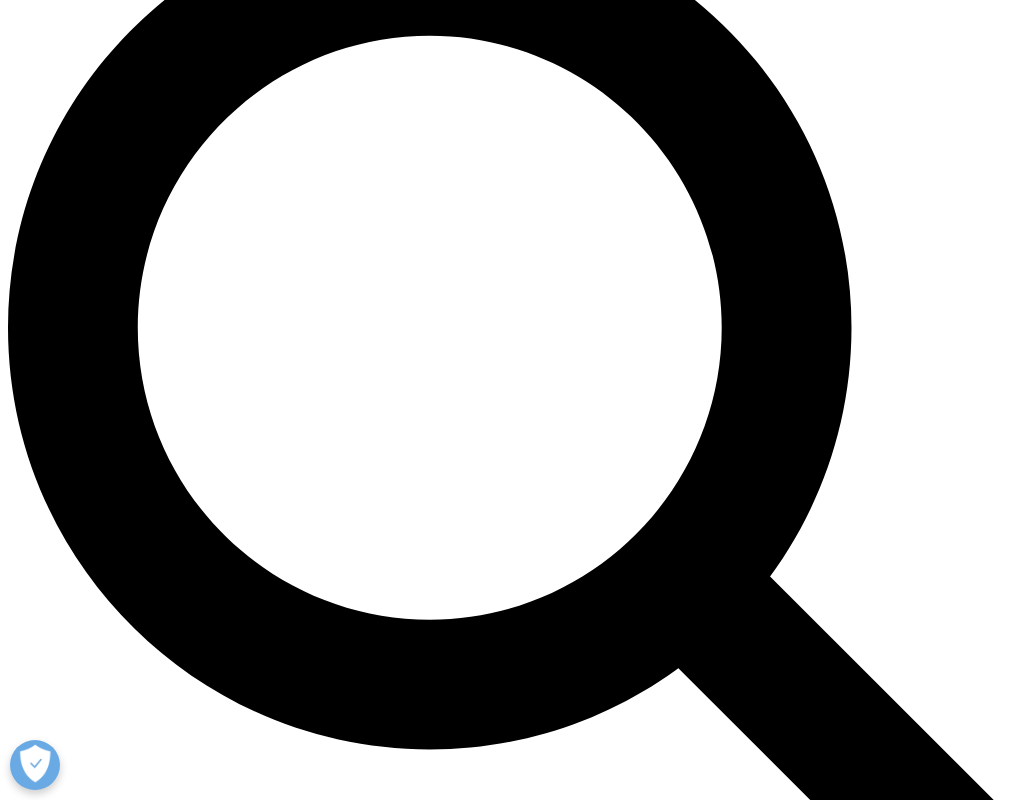 click on "Execute healthy volunteer, patient, or hybrid first-in-human and proof-of-concept studies" at bounding box center (532, 19816) 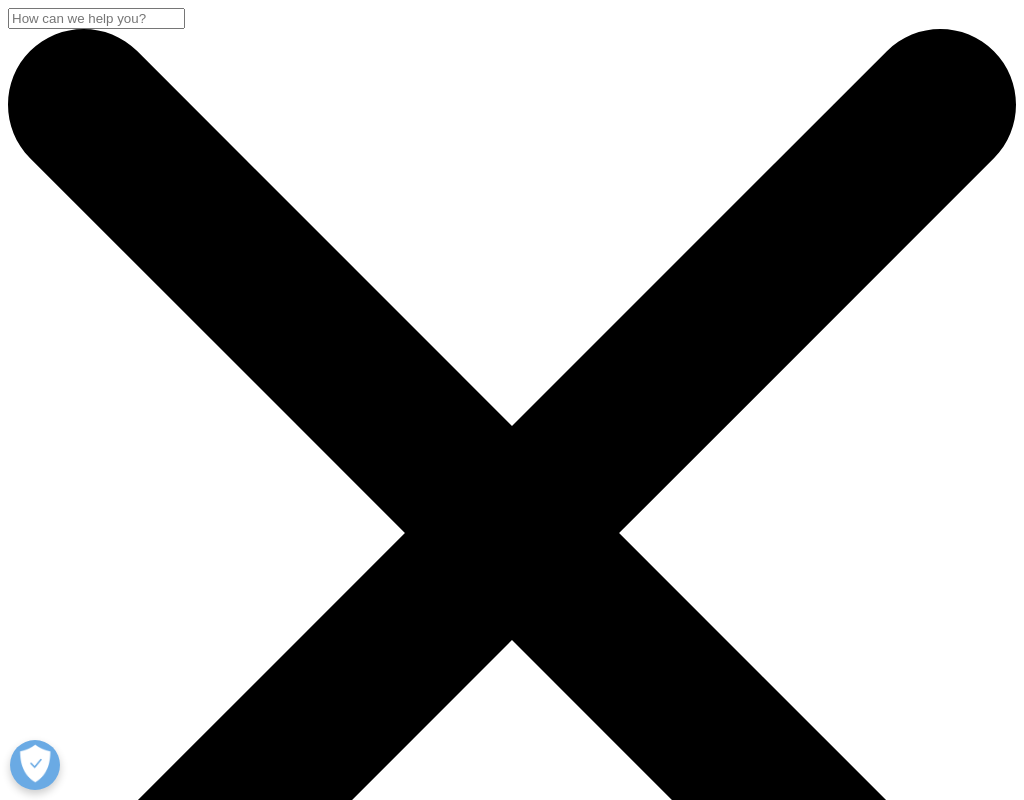 scroll, scrollTop: 380, scrollLeft: 0, axis: vertical 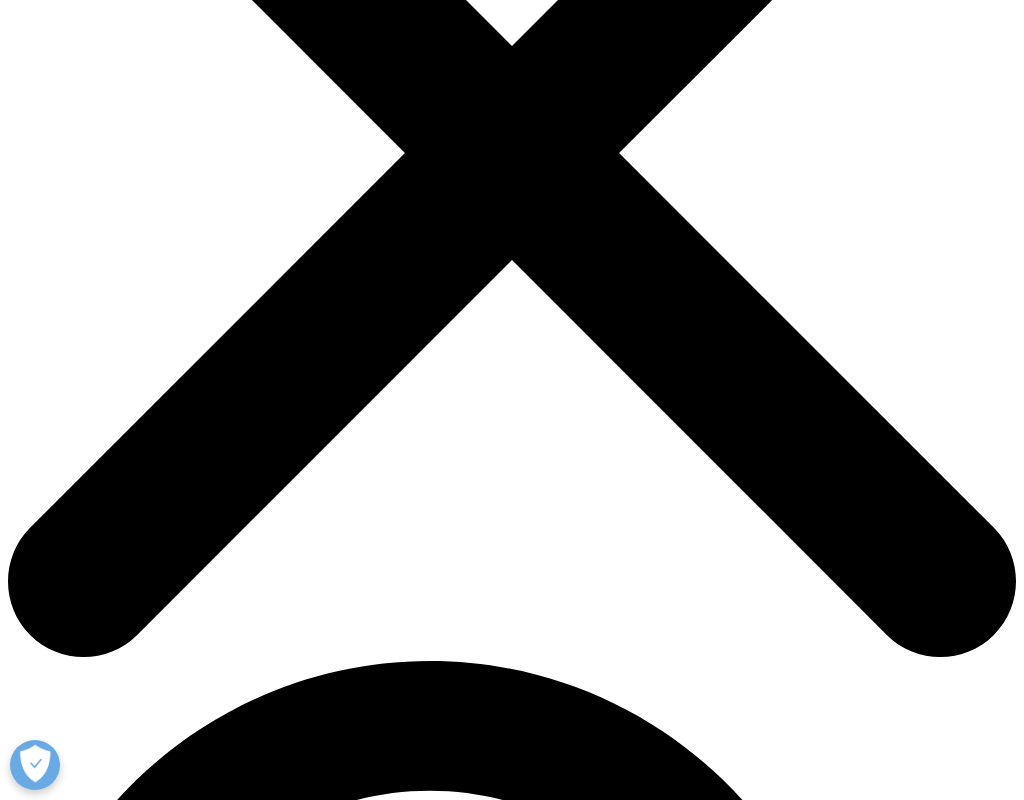 click on "Changing the equation for early clinical development" at bounding box center [512, 20313] 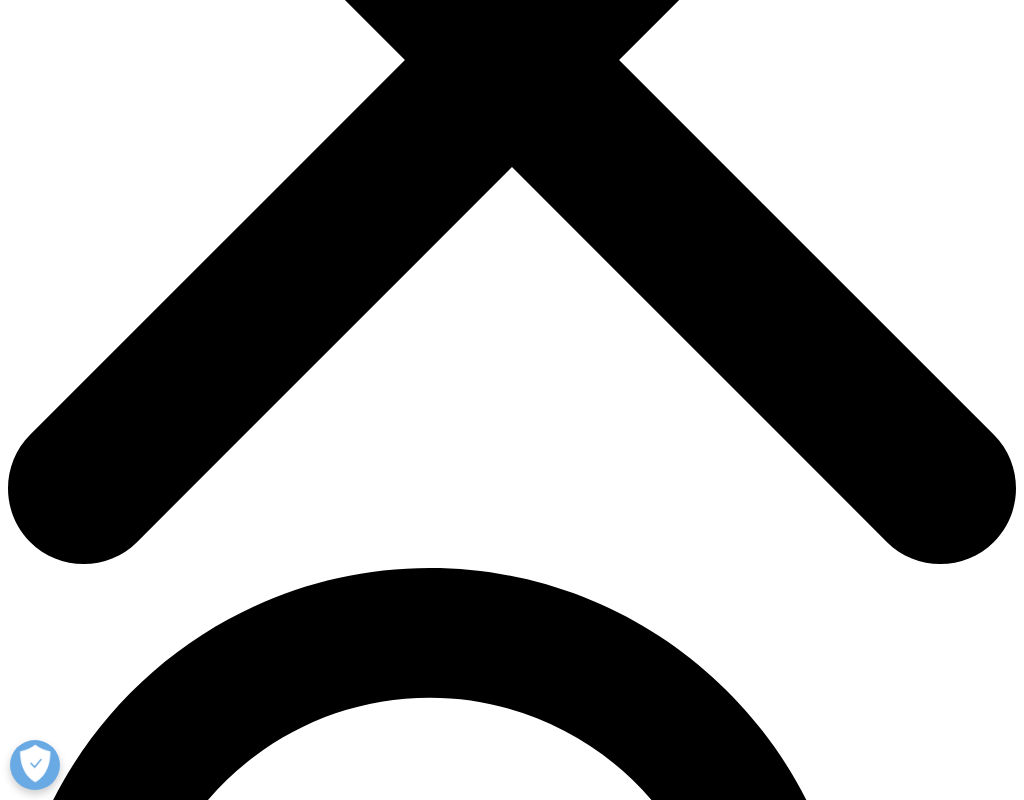 click on "Changing the equation for early clinical development" at bounding box center [512, 20220] 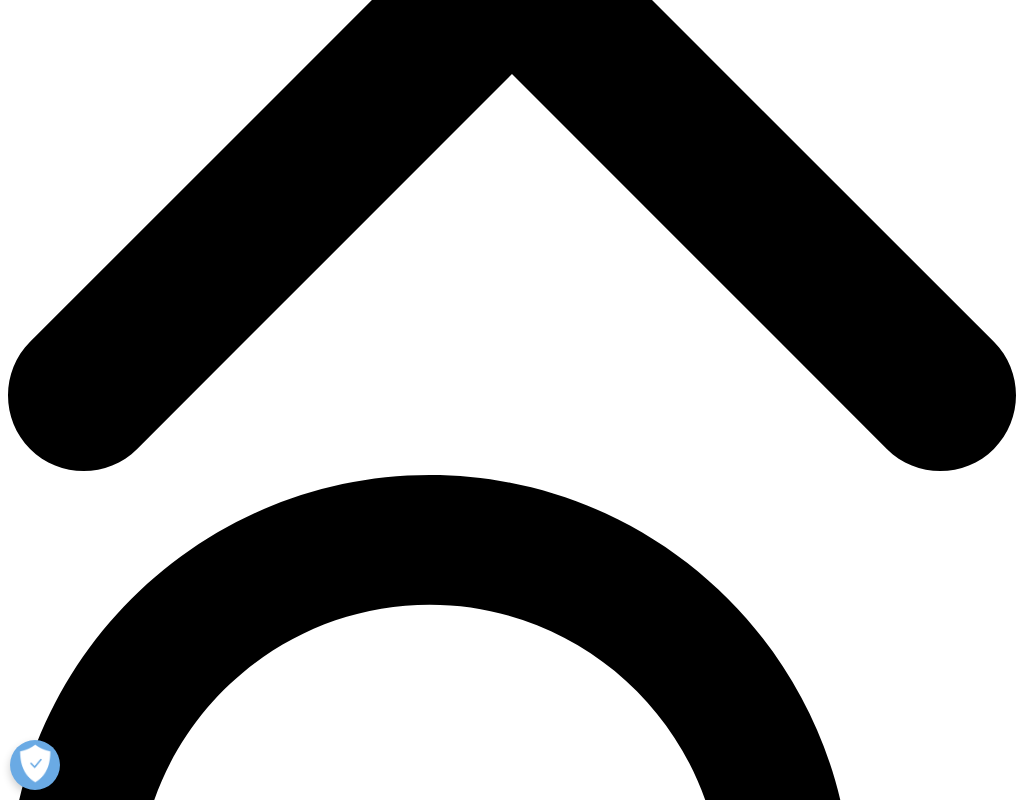 click on "By using a network of highly specialized sites who perform early phase trials, IQVIA gives you the flexibility to find and focus on geographies, sites and methods best suited to your specific study. It's an approach that lets you continue to drive scientific breakthroughs and control costs, without compromising on efficiency or quality." at bounding box center [512, 20183] 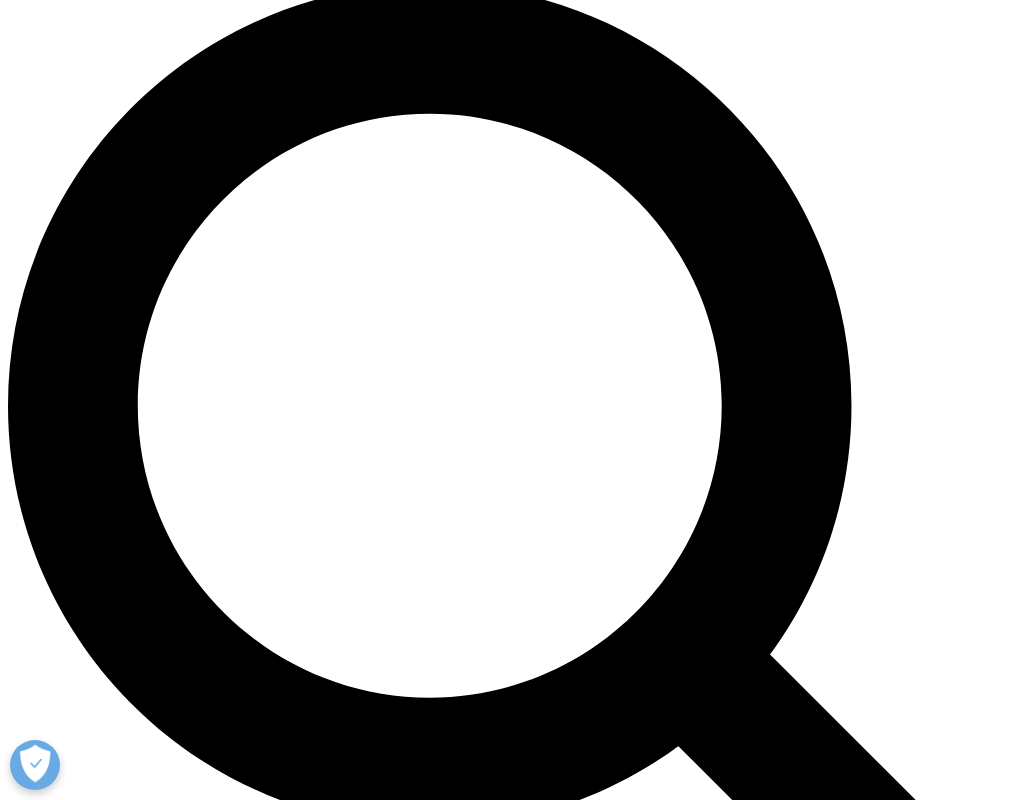 drag, startPoint x: 771, startPoint y: 270, endPoint x: 782, endPoint y: 237, distance: 34.785053 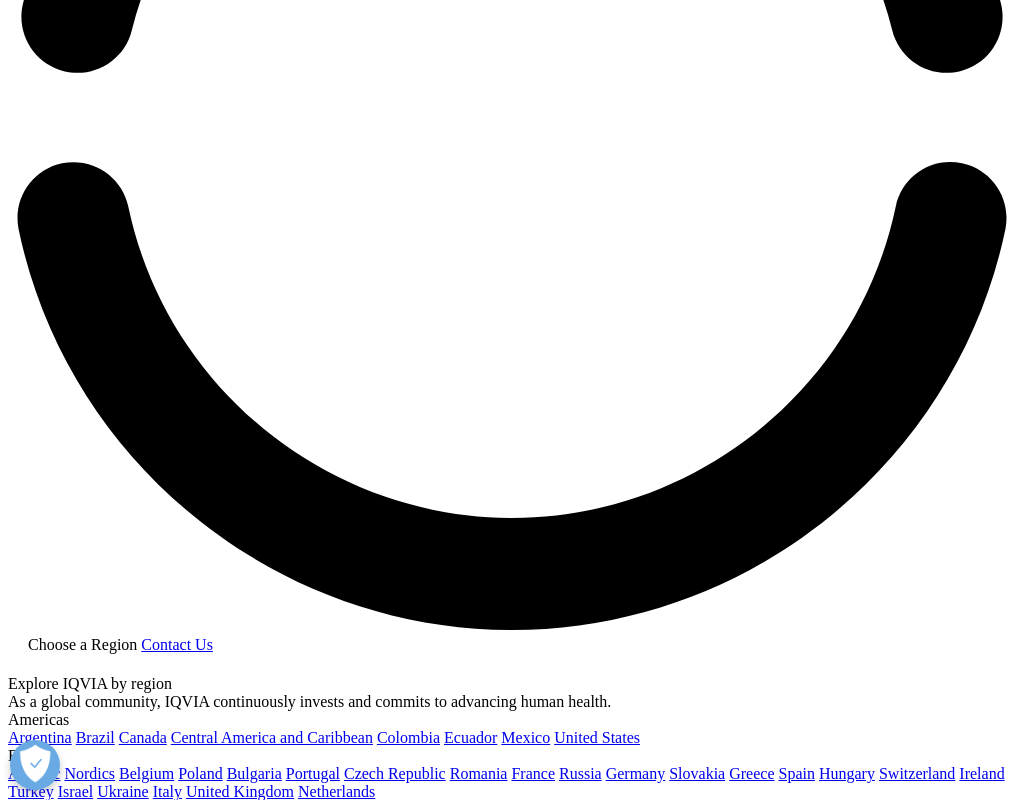 scroll, scrollTop: 0, scrollLeft: 0, axis: both 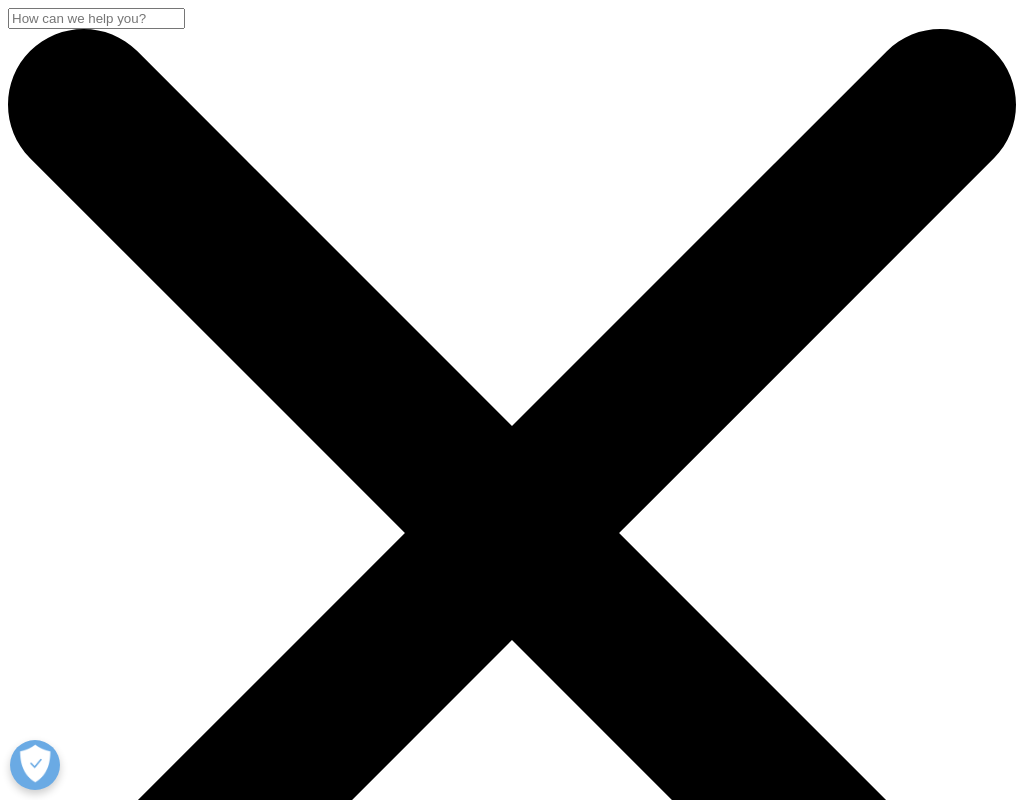 click on "IQVIA can help you track the impact of new drugs and establish proof of concept faster with innovative early clinical development strategies, including hybrid studies involving both healthy volunteers and patients." at bounding box center (512, 20515) 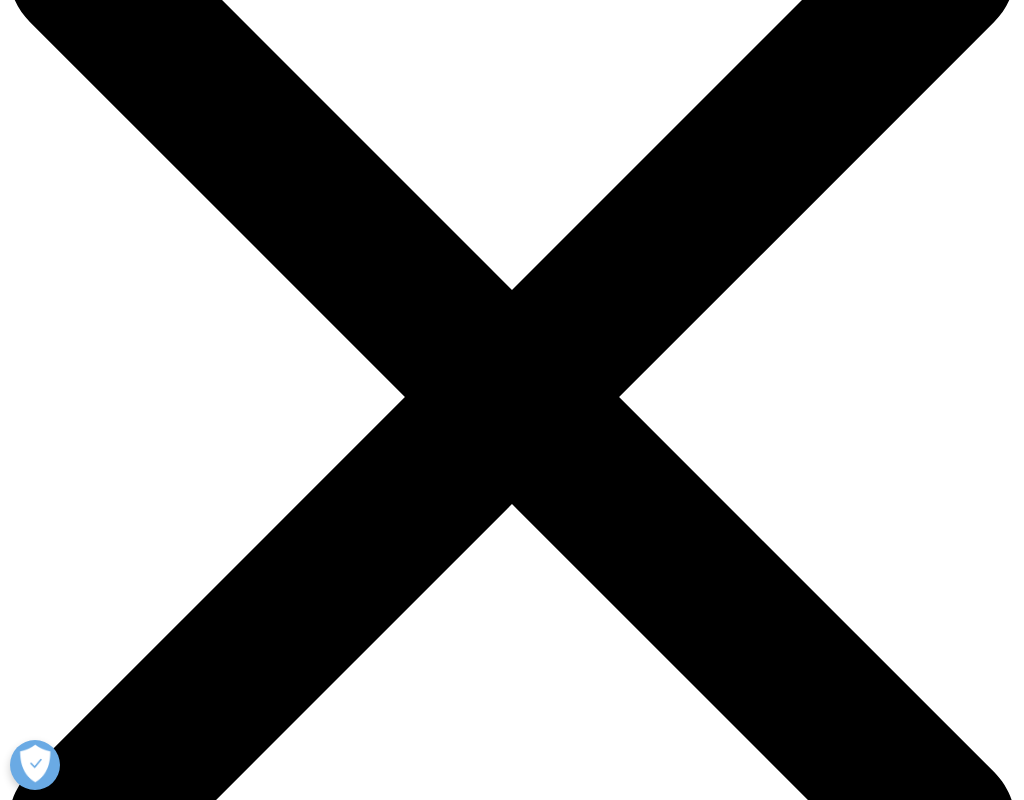 scroll, scrollTop: 507, scrollLeft: 0, axis: vertical 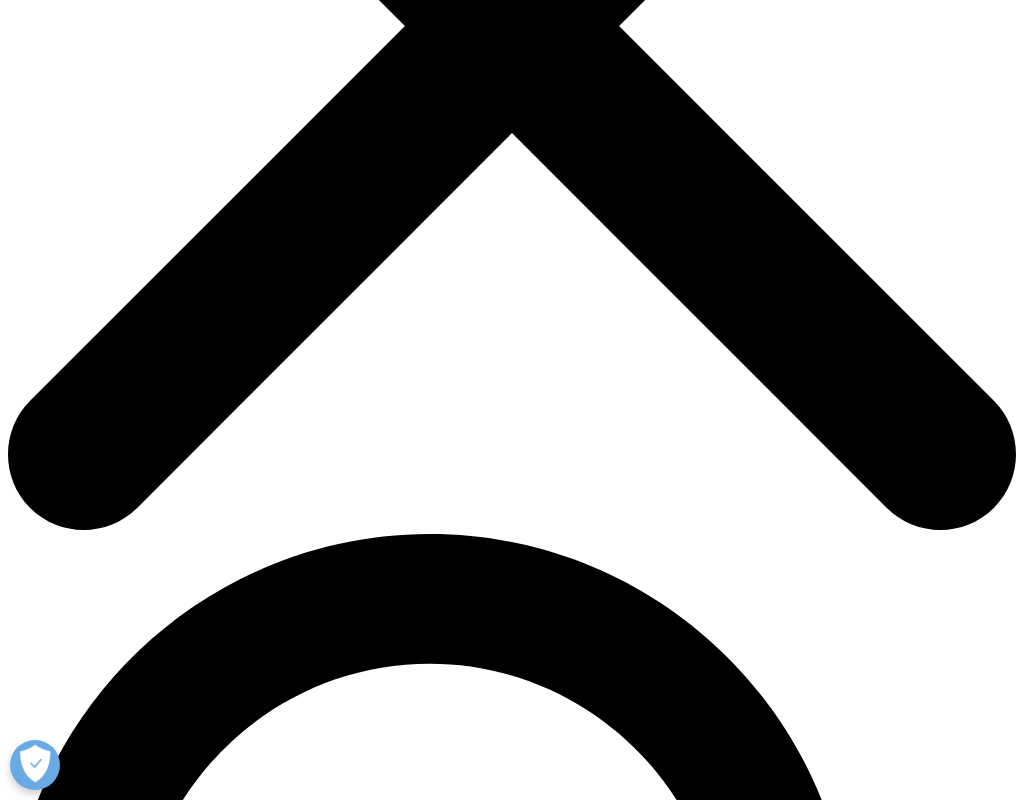click on "By using a network of highly specialized sites who perform early phase trials, IQVIA gives you the flexibility to find and focus on geographies, sites and methods best suited to your specific study. It's an approach that lets you continue to drive scientific breakthroughs and control costs, without compromising on efficiency or quality." at bounding box center (512, 20242) 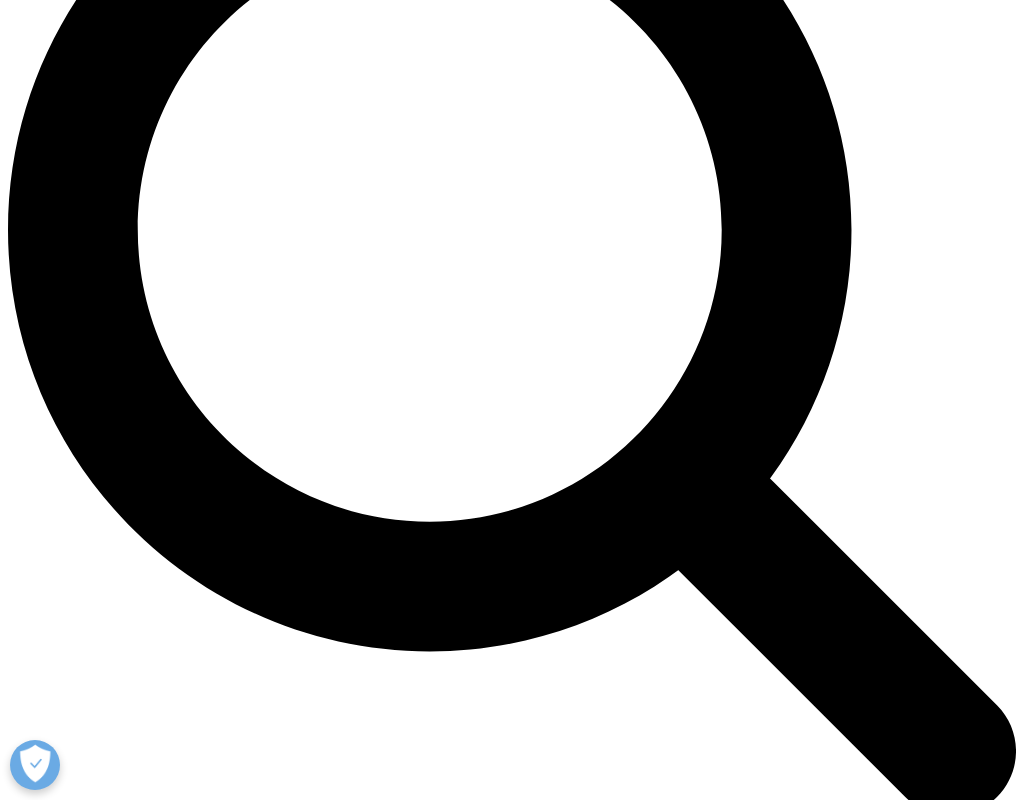 click on "Access IQVIA's expertise, including our Therapeutic Centers of Excellence for oncology and neurology" at bounding box center [532, 19736] 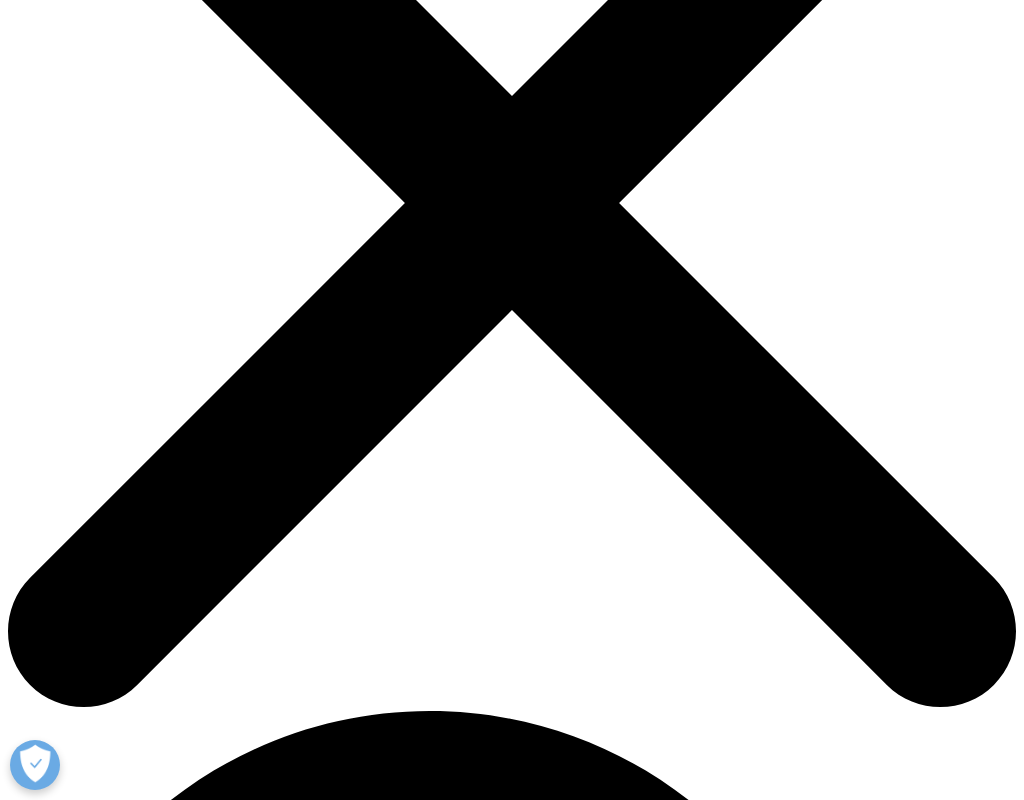 scroll, scrollTop: 0, scrollLeft: 0, axis: both 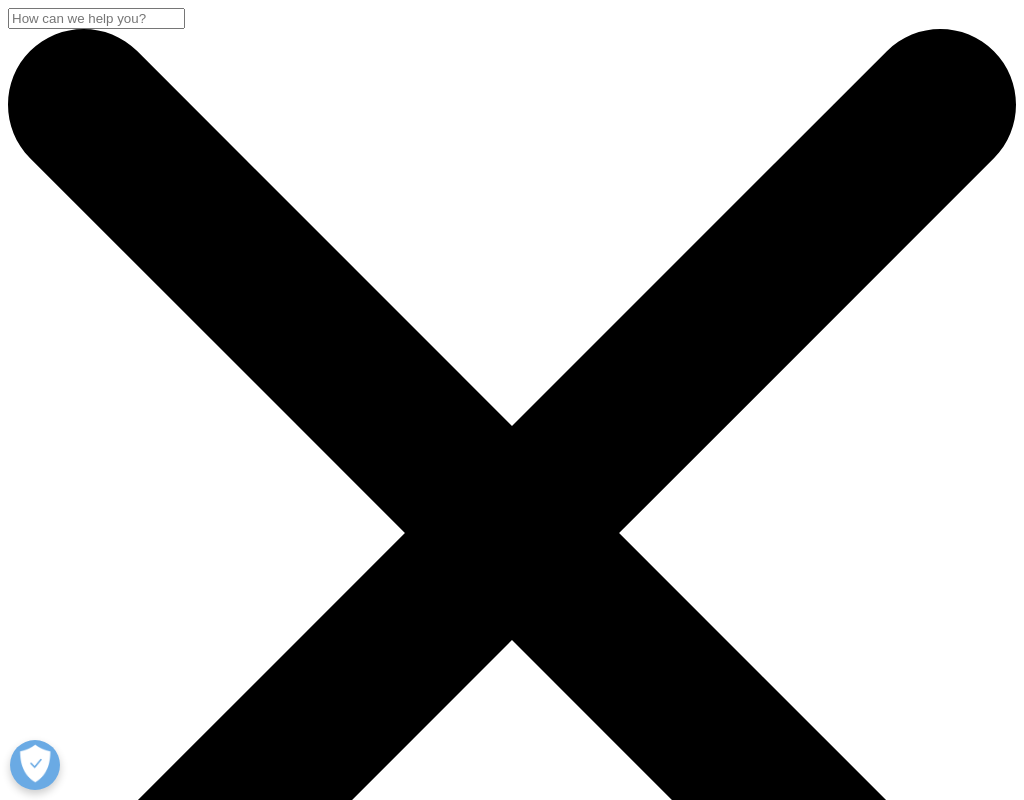 click on "IQVIA can help you track the impact of new drugs and establish proof of concept faster with innovative early clinical development strategies, including hybrid studies involving both healthy volunteers and patients." at bounding box center [512, 20515] 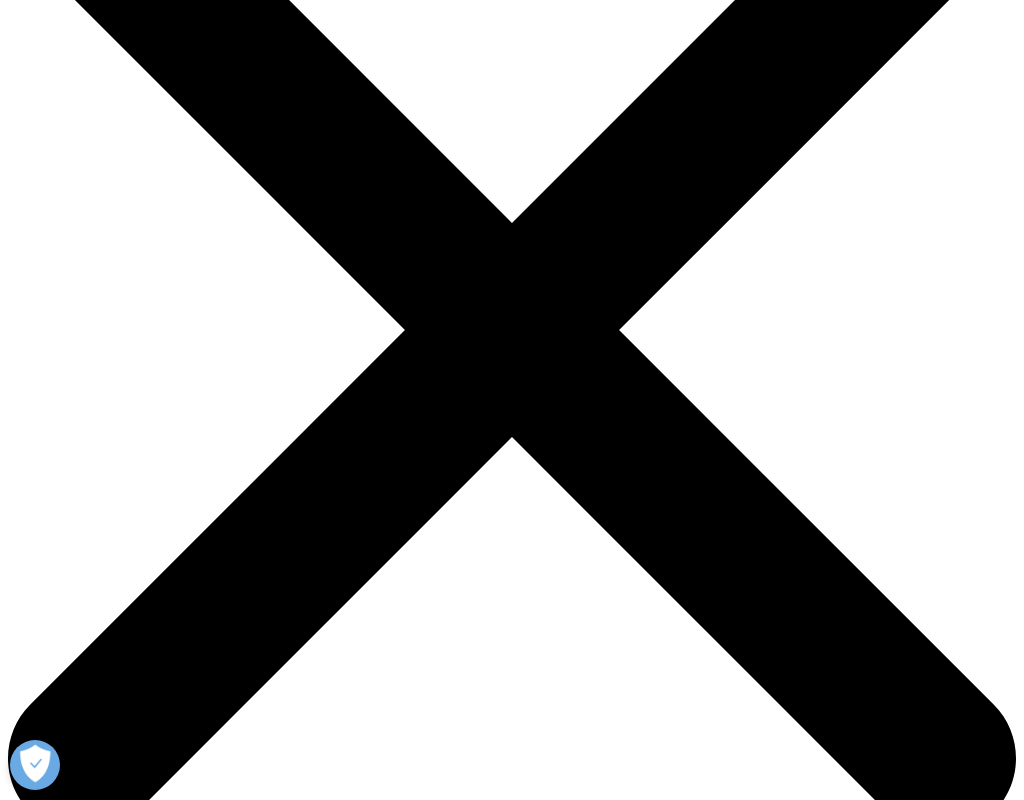 click on "Changing the equation for early clinical development" at bounding box center [512, 20490] 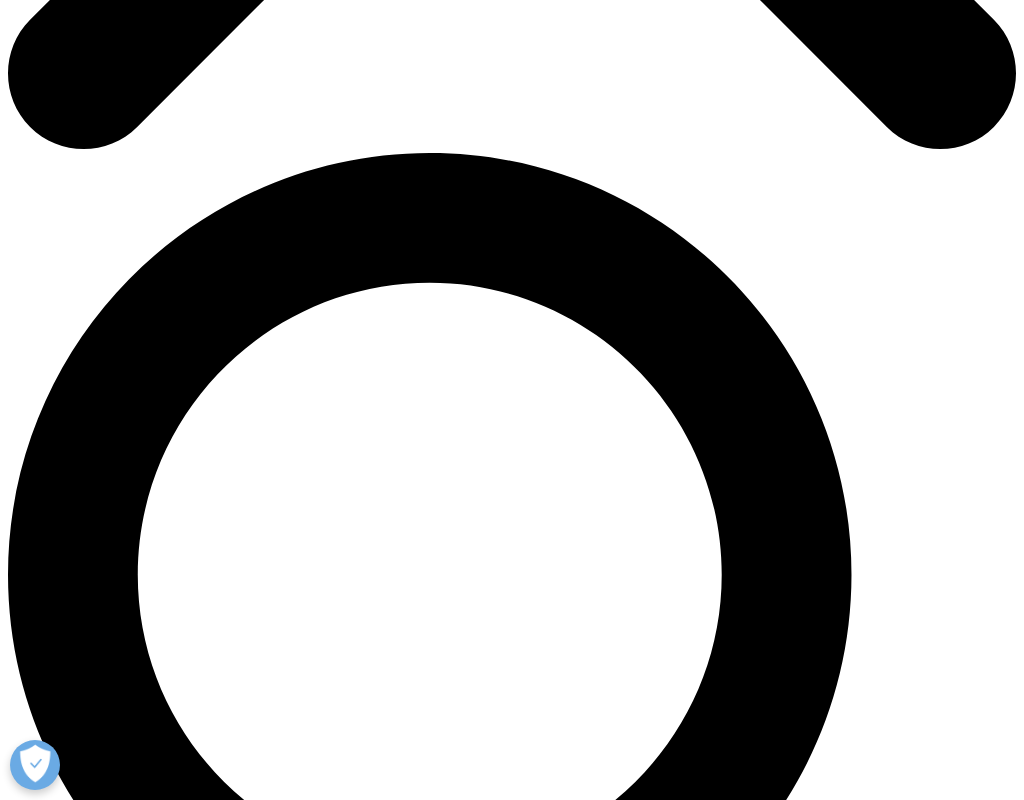 click on "All IQVIA network sites receive a Quality Assurance (QA) Audit and Medical Safety Assessment against ethical, regulatory, medical and quality standards. The assessment also guides early phase clinical trial designs and types of drug candidates that can be investigated at each site. In addition to ensuring rigorous safety and quality standards, the IQVIA network also gives you important operational advantages. It’s a choice that lets you" at bounding box center (512, 19975) 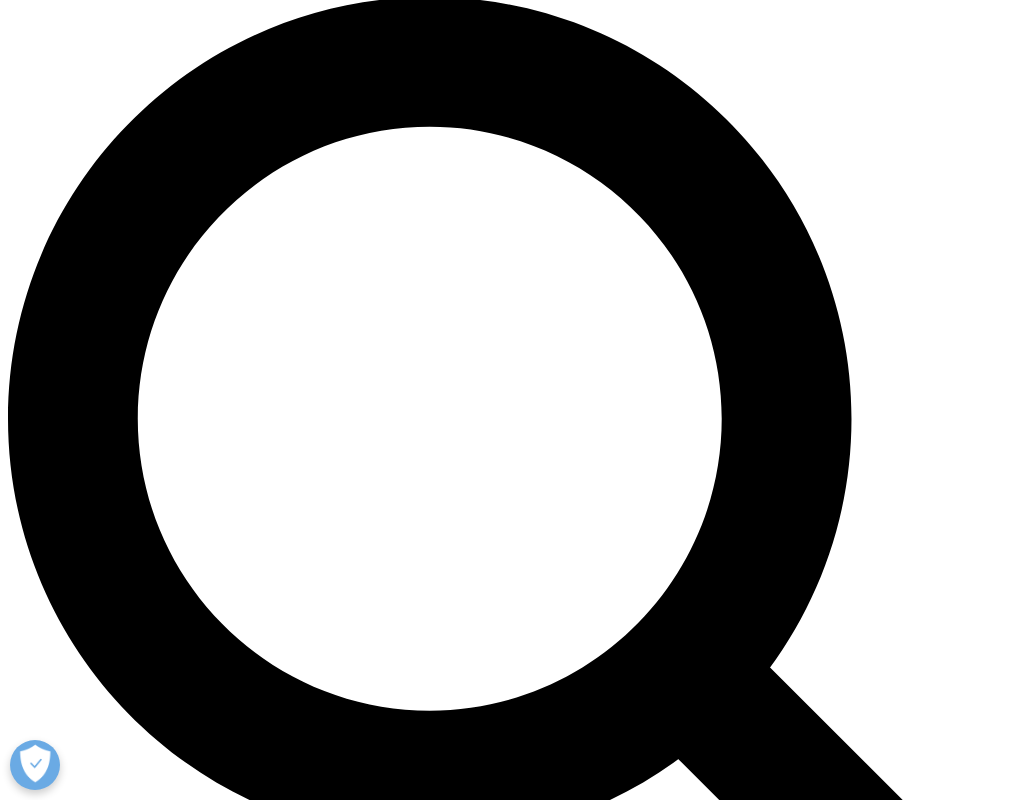 click on "Access IQVIA's expertise, including our Therapeutic Centers of Excellence for oncology and neurology" at bounding box center (532, 19925) 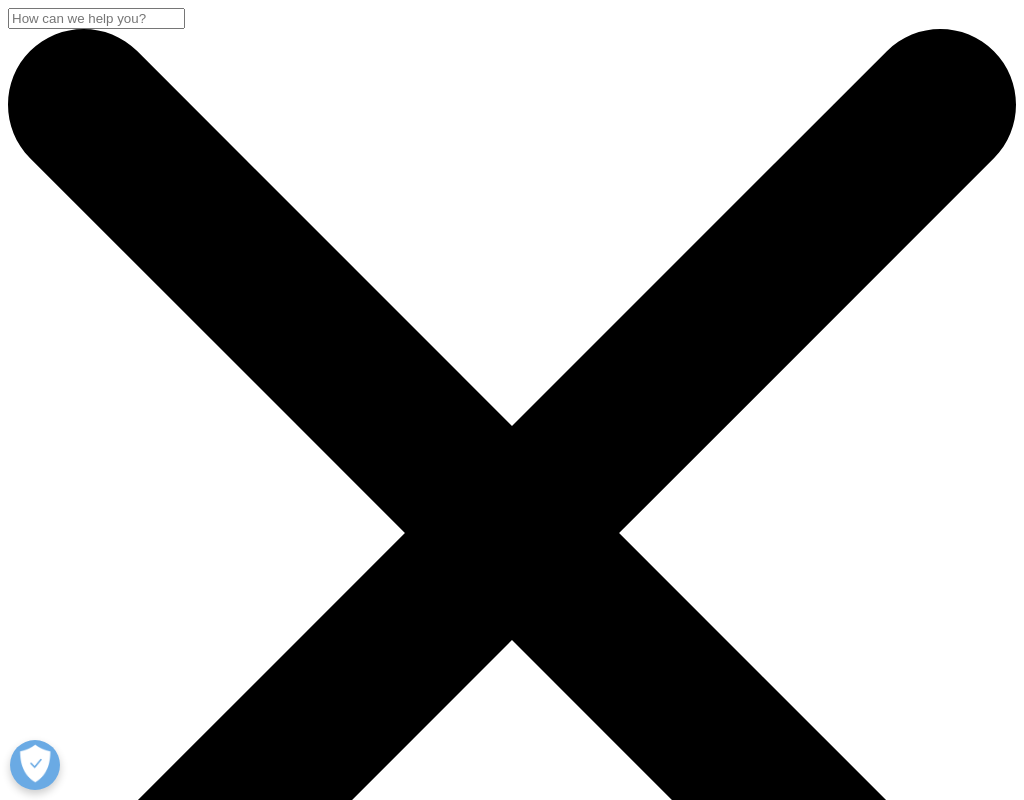 scroll, scrollTop: 871, scrollLeft: 0, axis: vertical 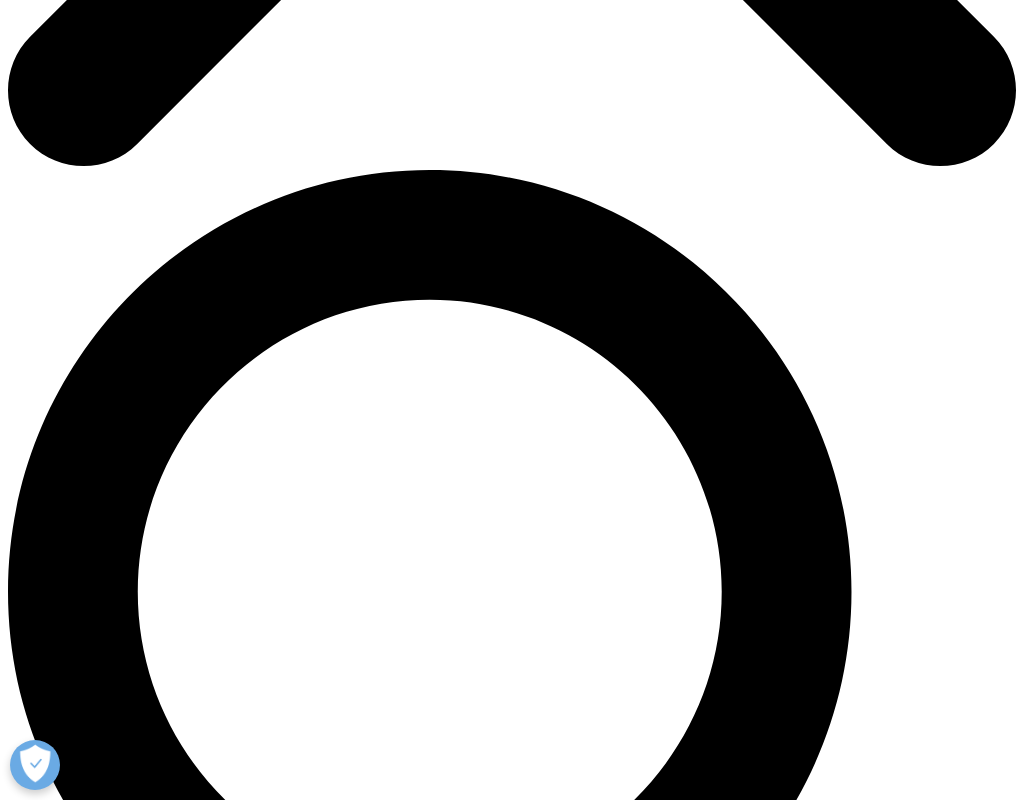 click on "All IQVIA network sites receive a Quality Assurance (QA) Audit and Medical Safety Assessment against ethical, regulatory, medical and quality standards. The assessment also guides early phase clinical trial designs and types of drug candidates that can be investigated at each site. In addition to ensuring rigorous safety and quality standards, the IQVIA network also gives you important operational advantages. It’s a choice that lets you" at bounding box center [512, 19992] 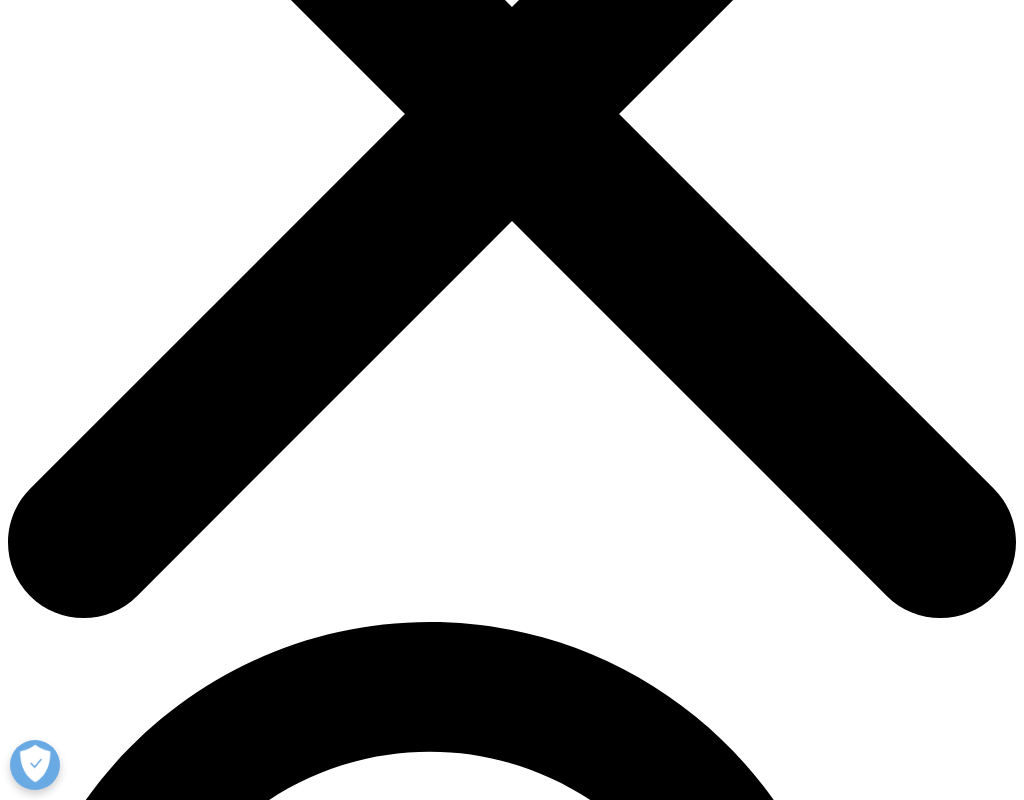 scroll, scrollTop: 492, scrollLeft: 0, axis: vertical 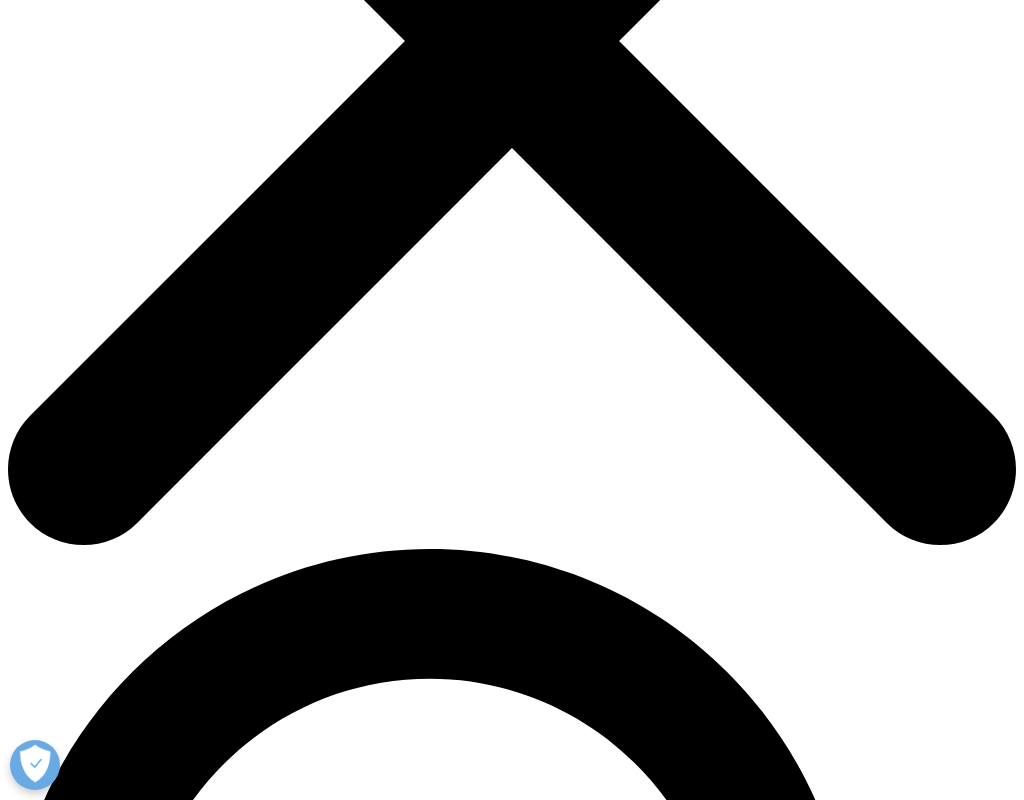 click on "By using a network of highly specialized sites who perform early phase trials, IQVIA gives you the flexibility to find and focus on geographies, sites and methods best suited to your specific study. It's an approach that lets you continue to drive scientific breakthroughs and control costs, without compromising on efficiency or quality." at bounding box center (512, 20257) 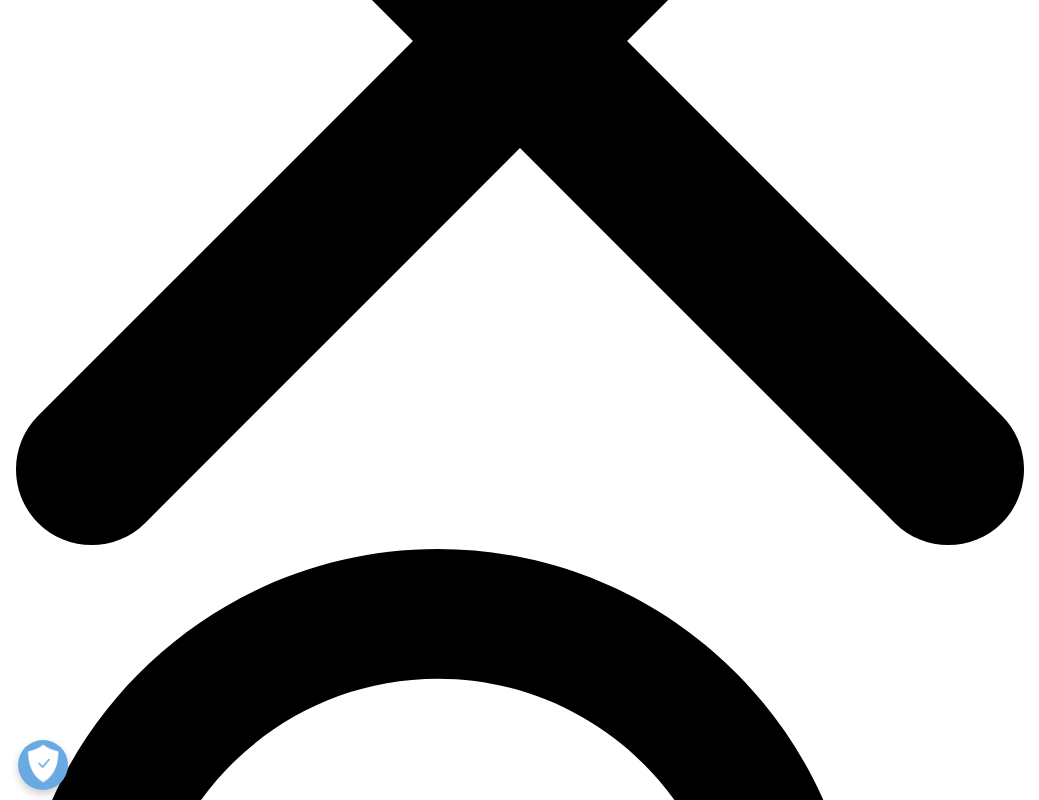 scroll, scrollTop: 1073, scrollLeft: 0, axis: vertical 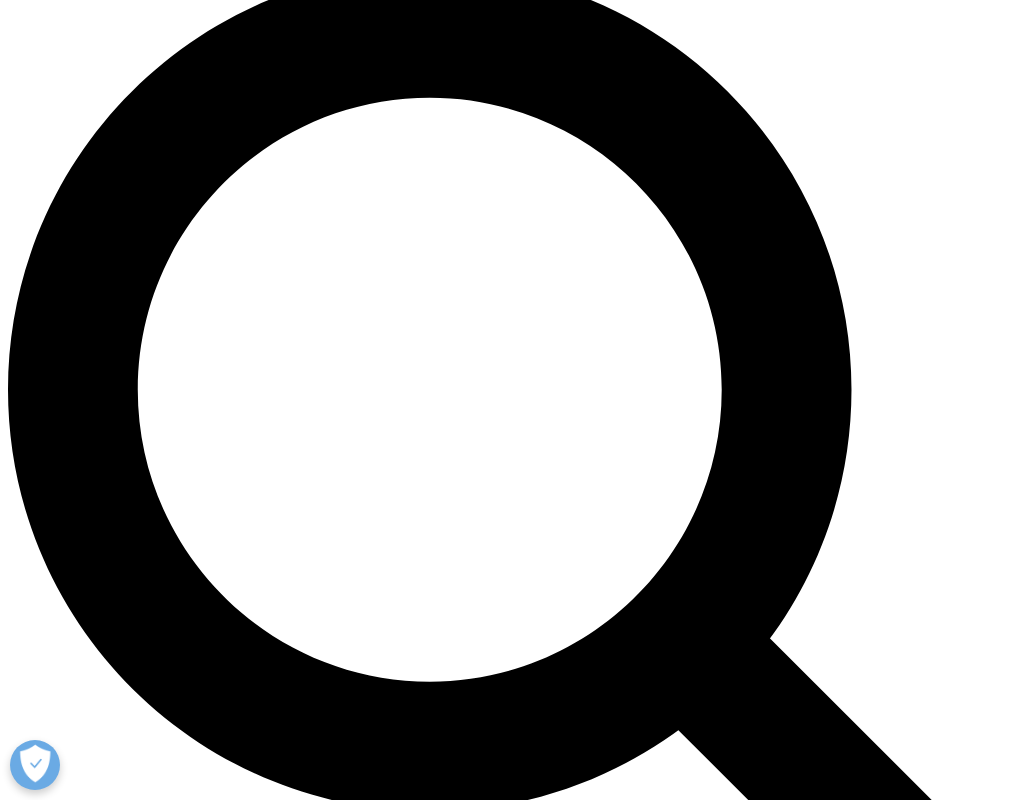 click on "Execute healthy volunteer, patient, or hybrid first-in-human and proof-of-concept studies" at bounding box center (532, 19878) 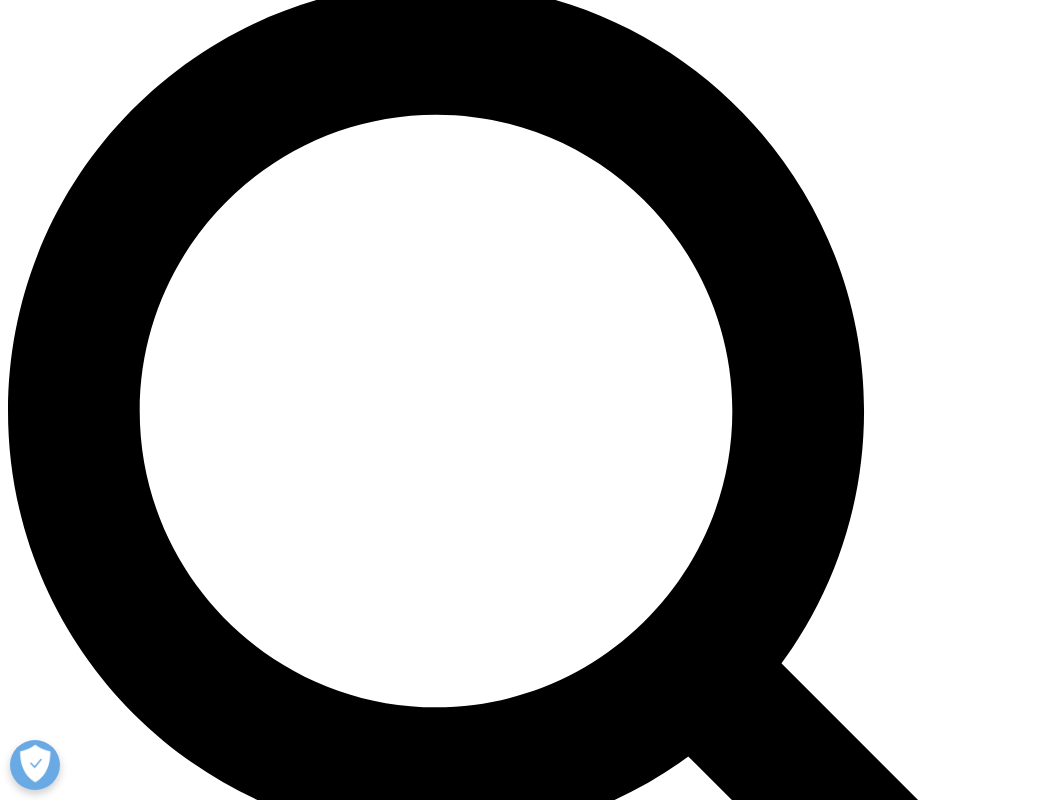 click on "All IQVIA network sites receive a Quality Assurance (QA) Audit and Medical Safety Assessment against ethical, regulatory, medical and quality standards. The assessment also guides early phase clinical trial designs and types of drug candidates that can be investigated at each site. In addition to ensuring rigorous safety and quality standards, the IQVIA network also gives you important operational advantages. It’s a choice that lets you" at bounding box center [519, 19914] 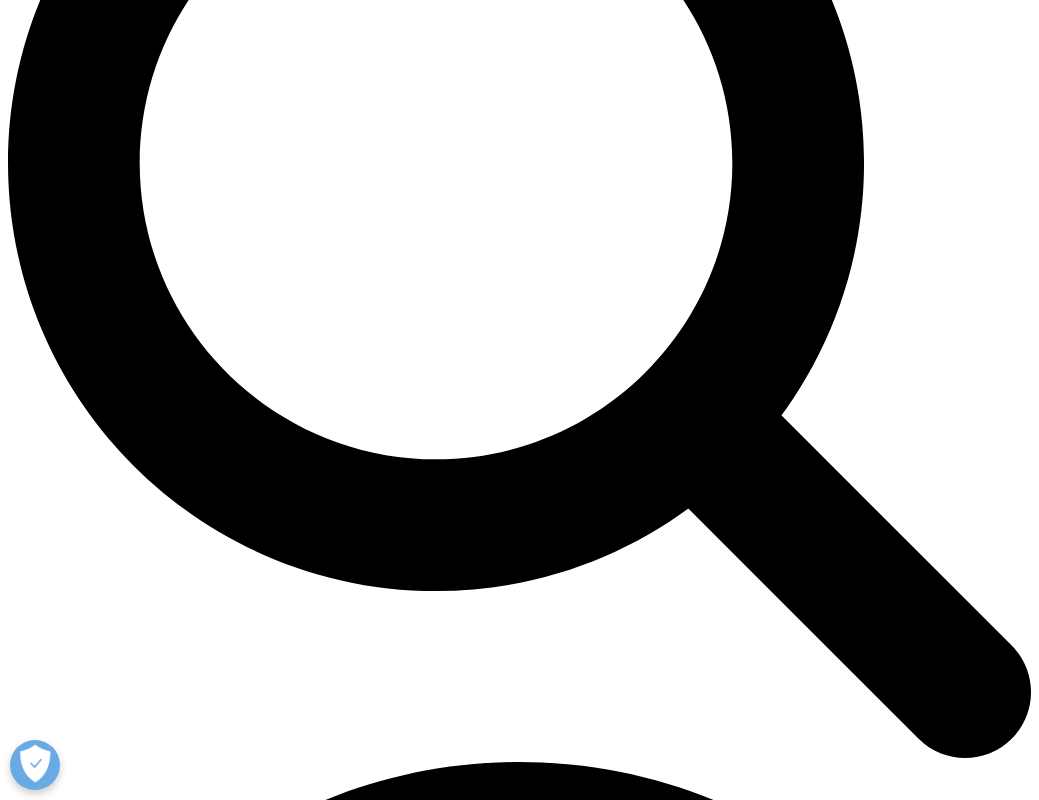 scroll, scrollTop: 1335, scrollLeft: 0, axis: vertical 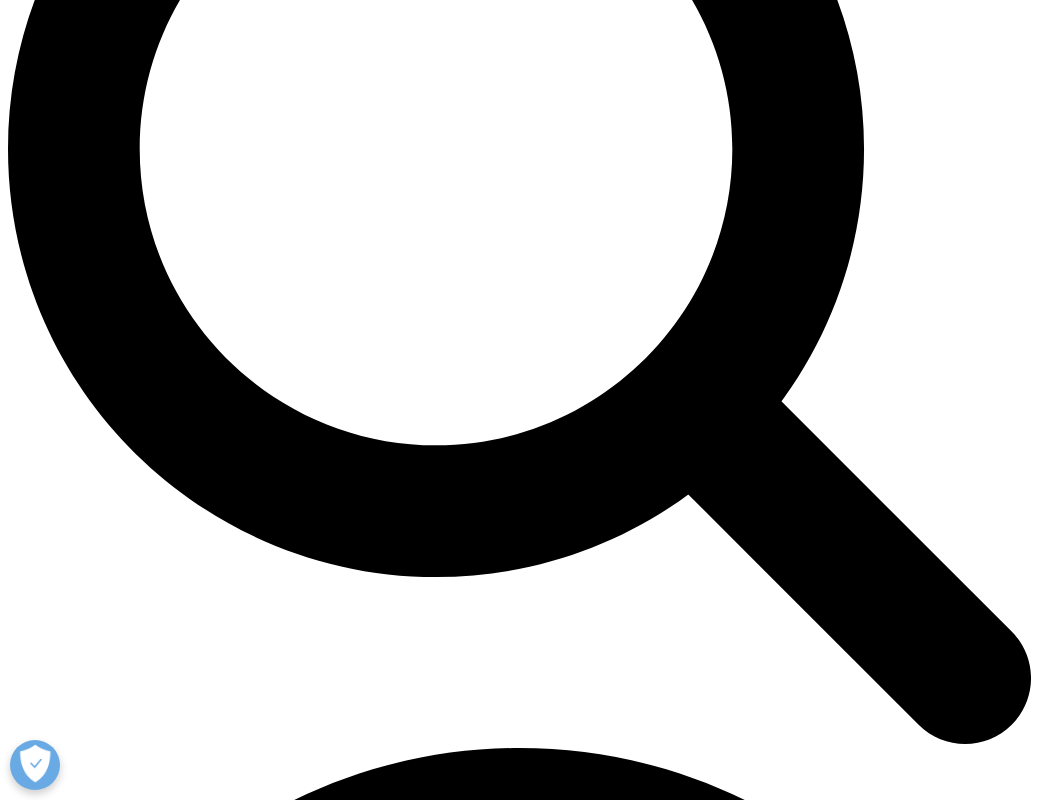 click on "Outsource management of site negotiations and contracts" at bounding box center (539, 19776) 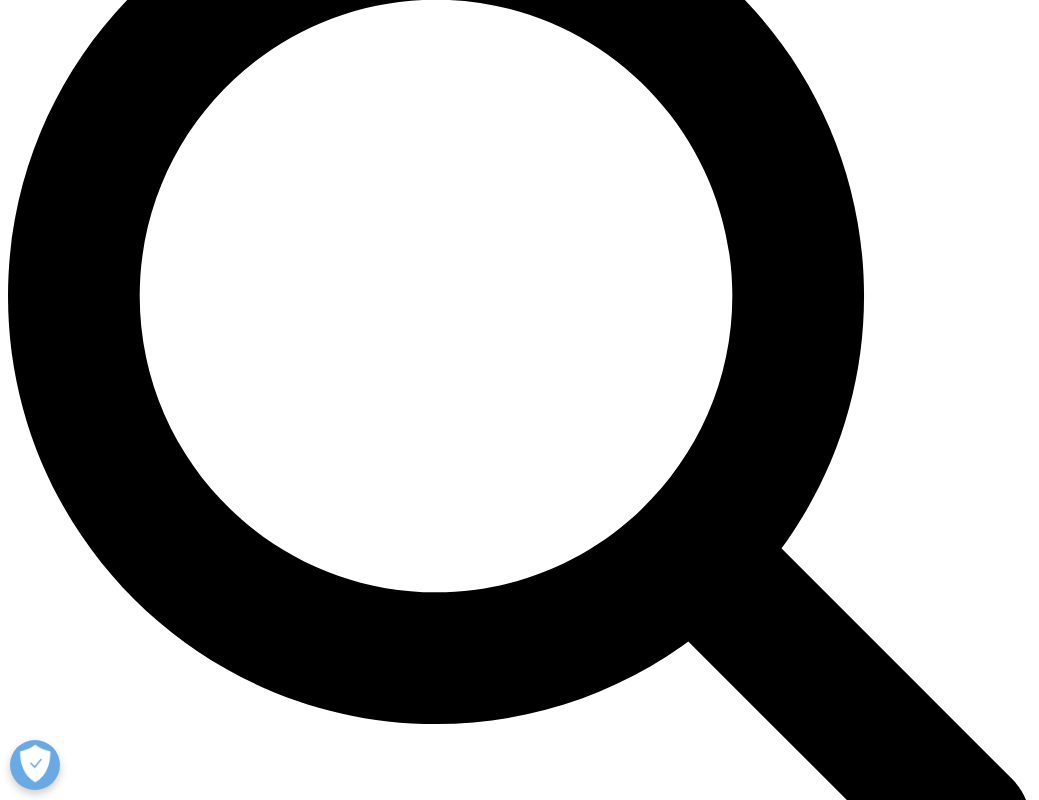 scroll, scrollTop: 1185, scrollLeft: 0, axis: vertical 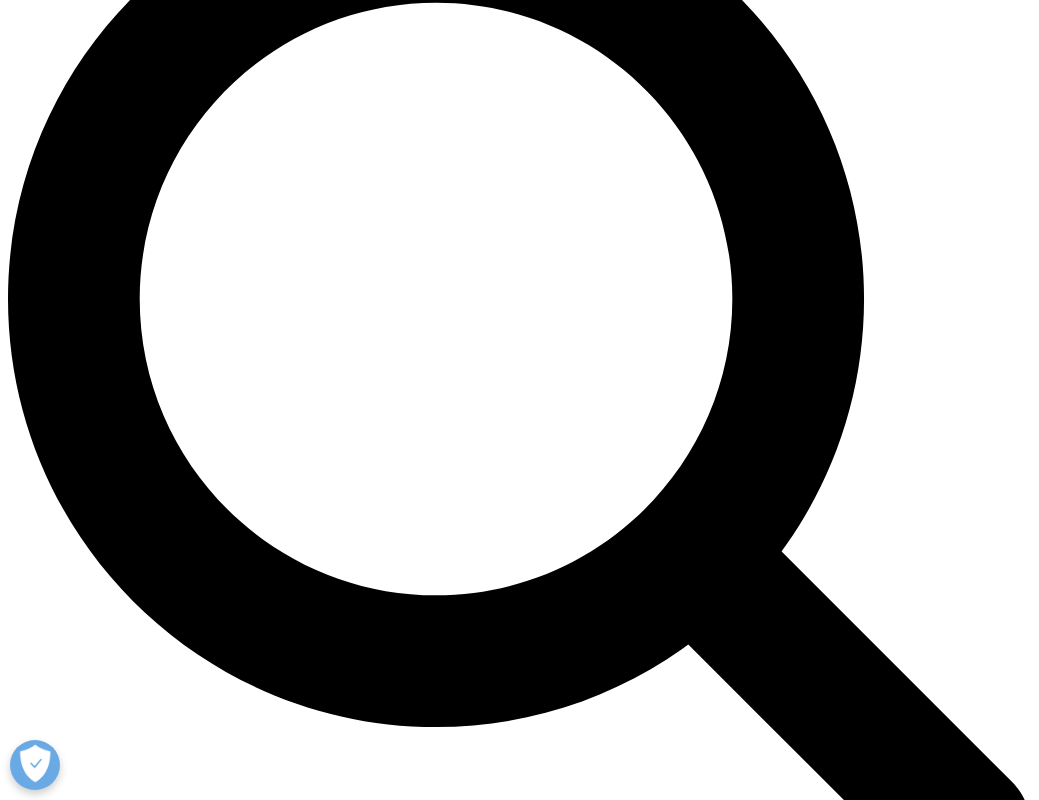 click on "Work with one dedicated partner – no need for multiple vendors" at bounding box center [539, 19854] 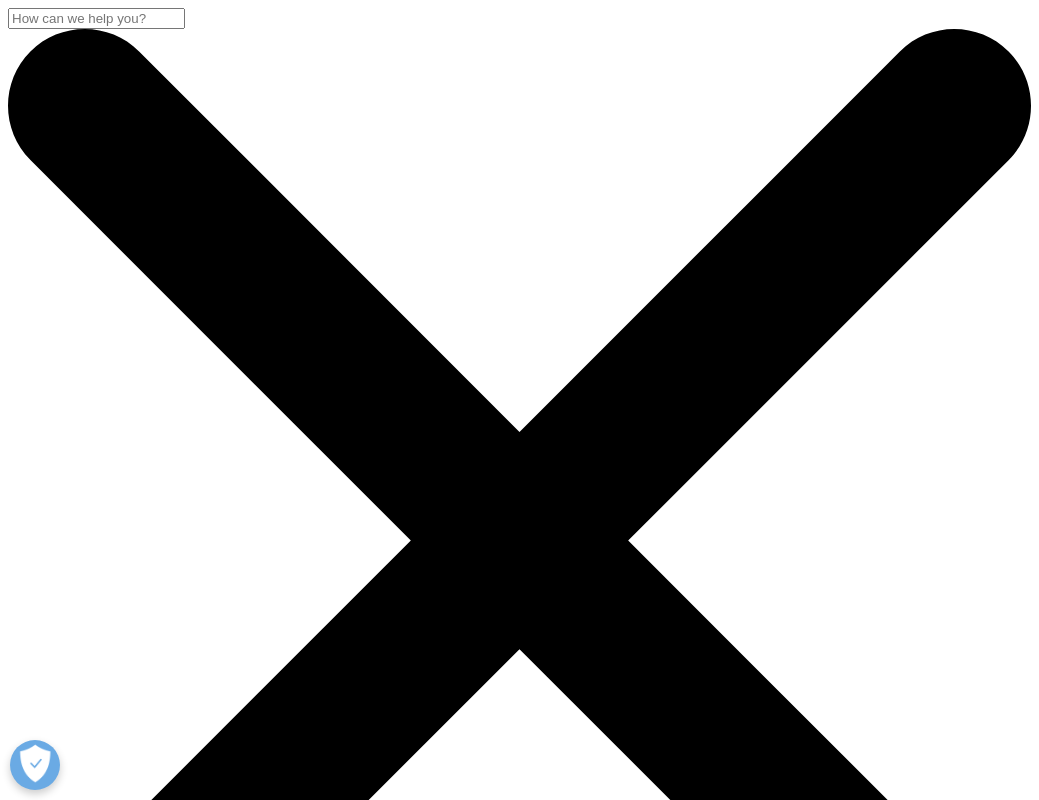 scroll, scrollTop: 0, scrollLeft: 0, axis: both 